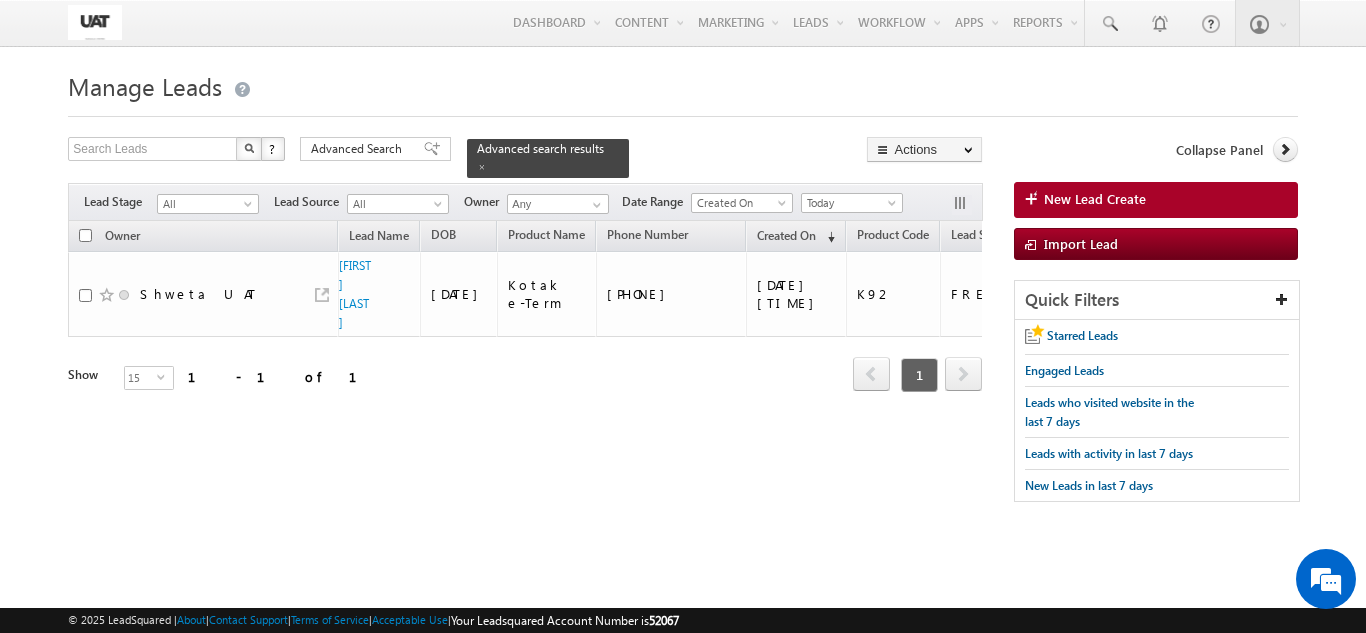 scroll, scrollTop: 0, scrollLeft: 0, axis: both 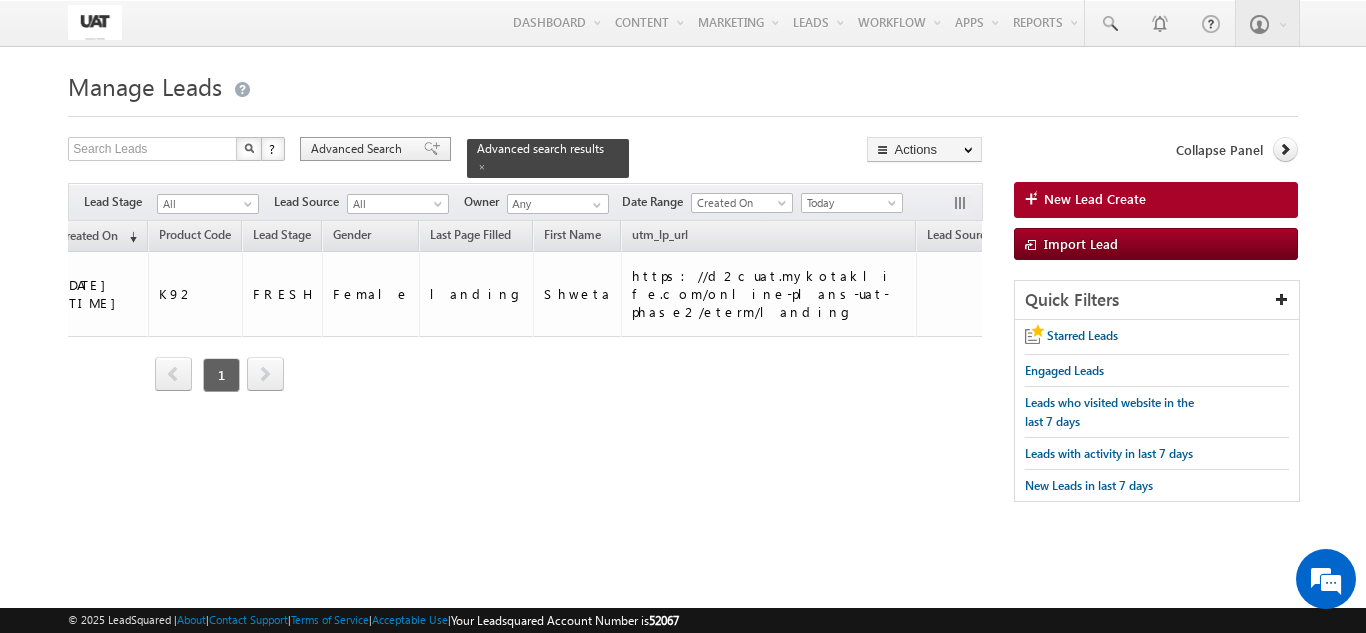 click on "Advanced Search" at bounding box center [359, 149] 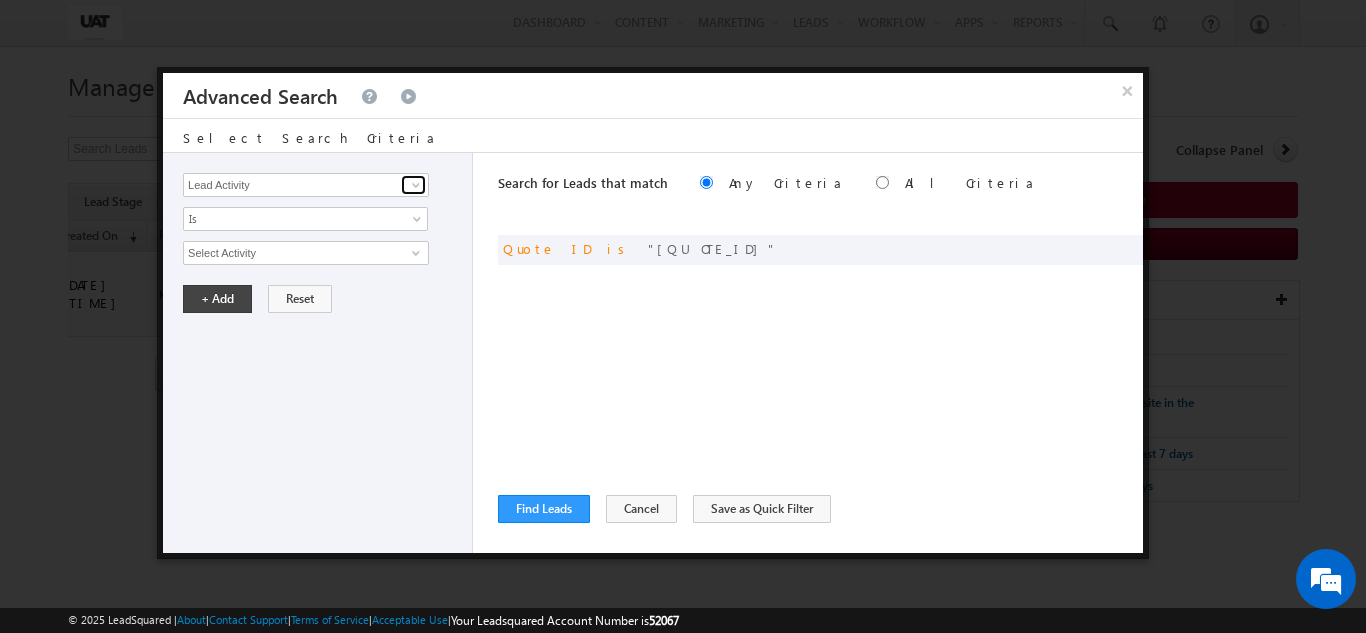 click at bounding box center [416, 185] 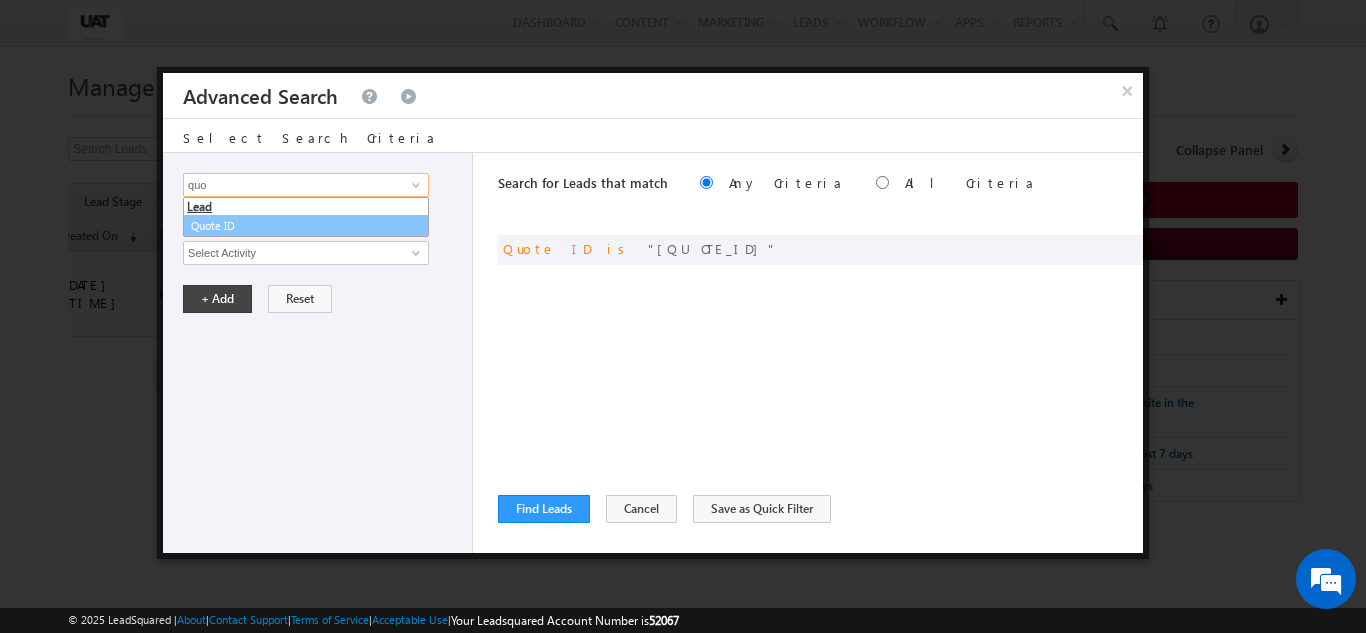 click on "Quote ID" at bounding box center (306, 226) 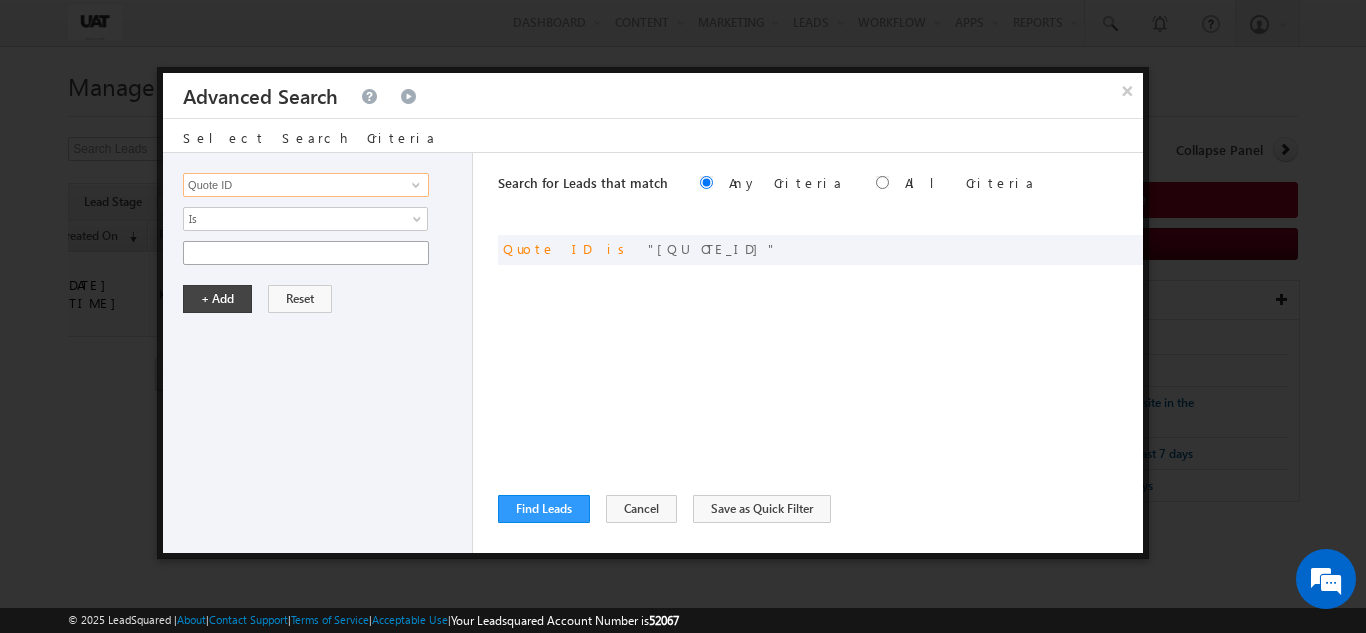 type on "Quote ID" 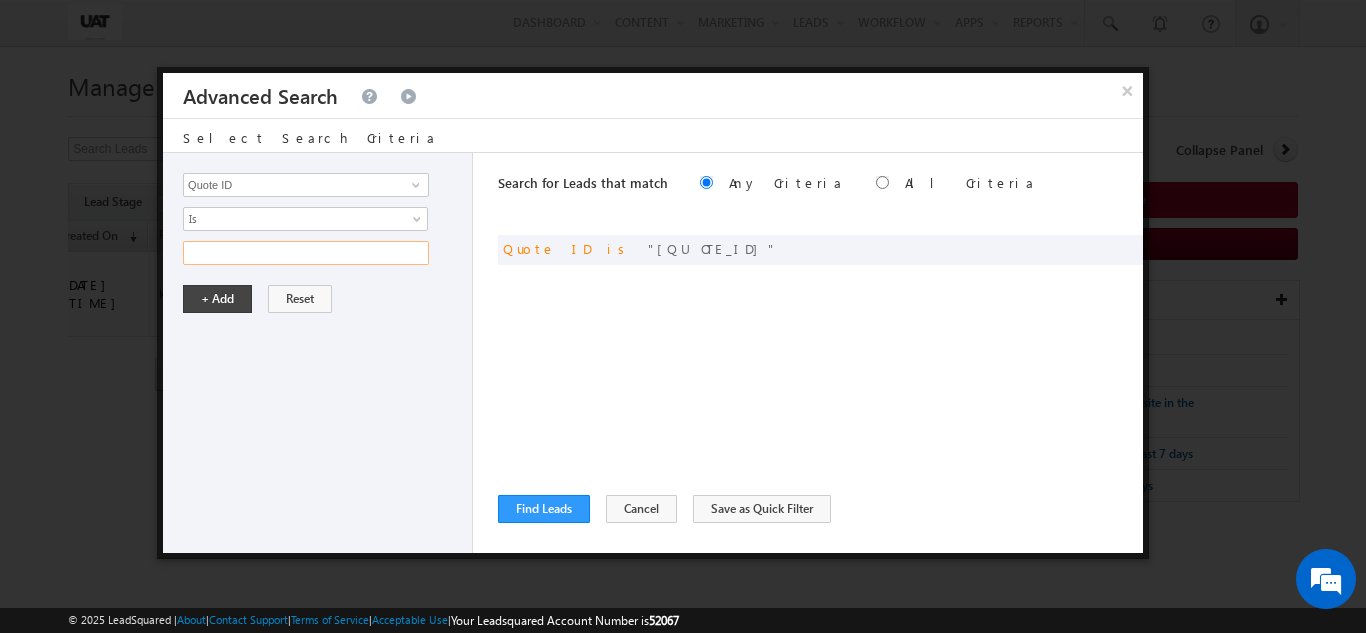 click at bounding box center (306, 253) 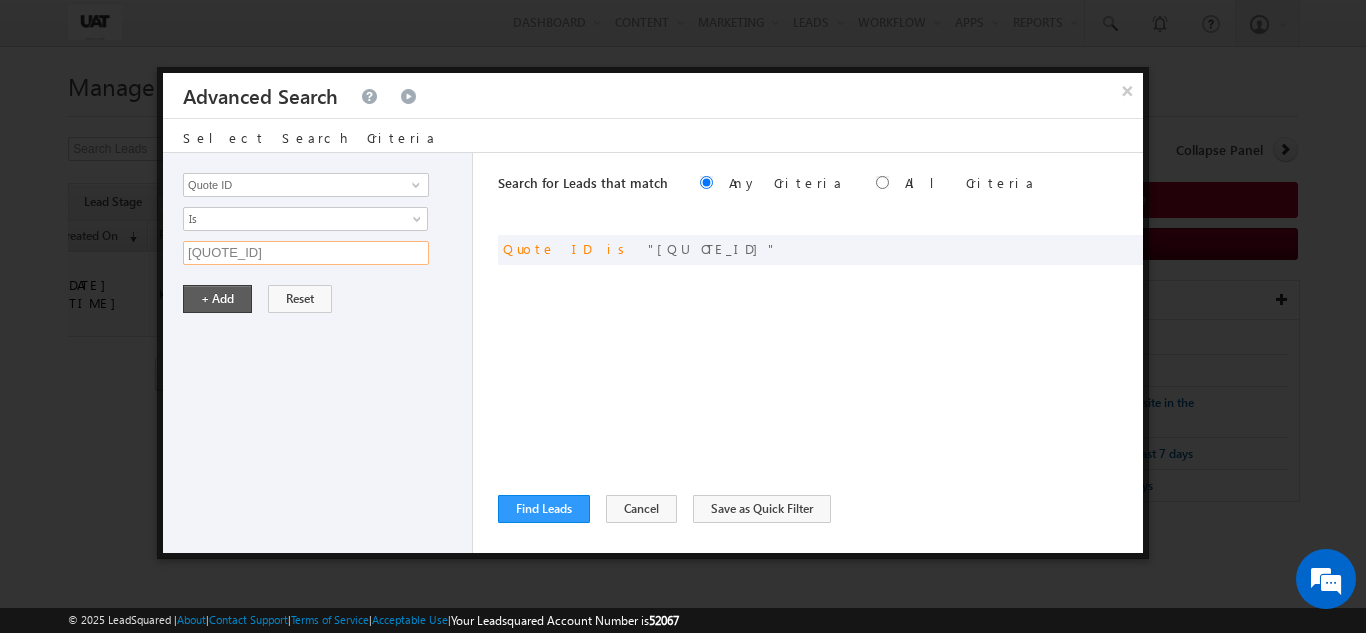 type on "01N181800" 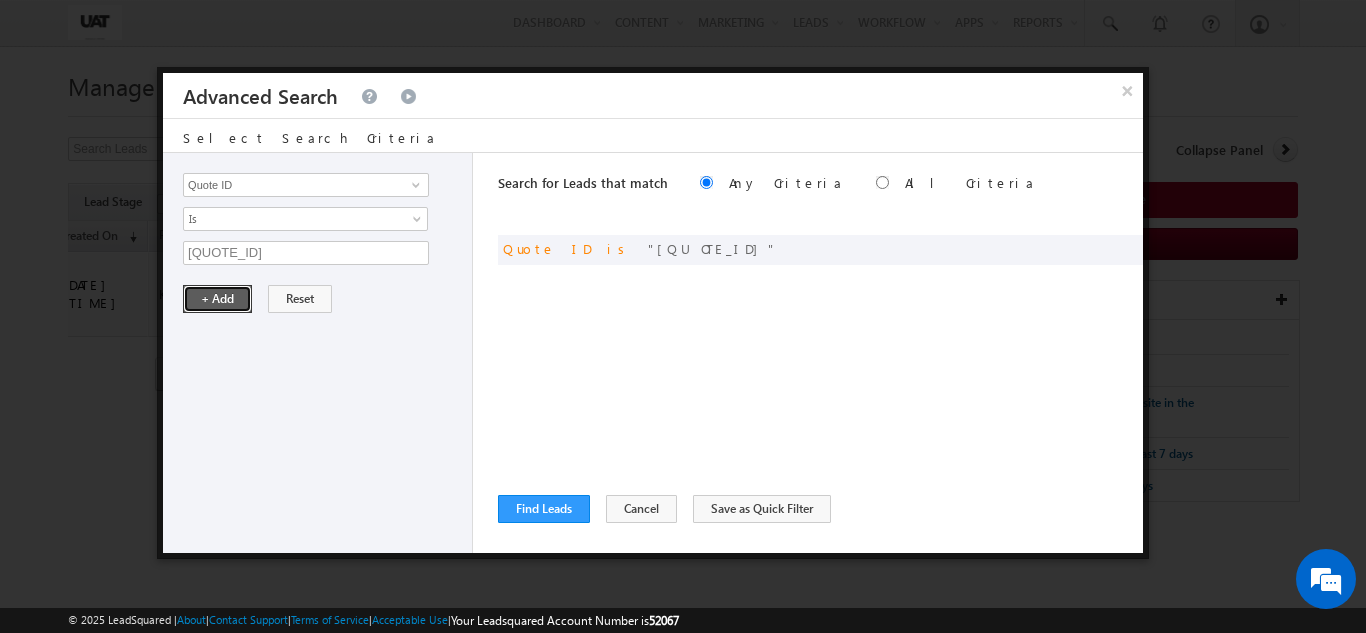 click on "+ Add" at bounding box center [217, 299] 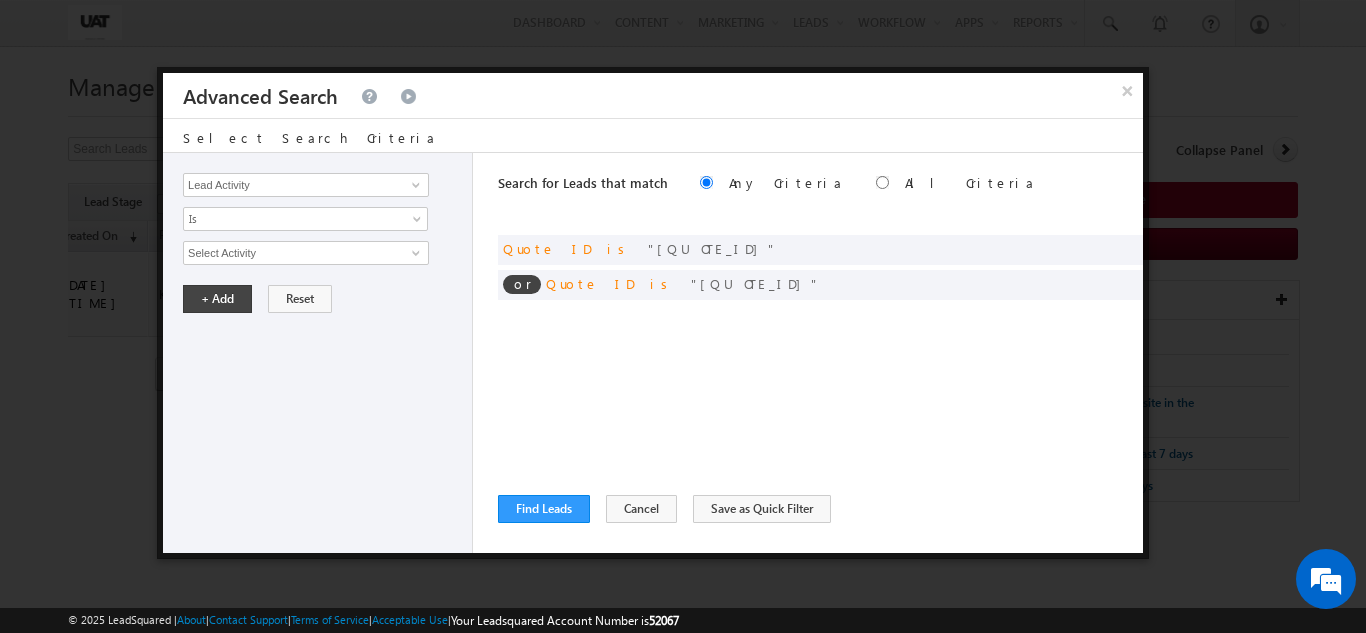 click on "Search for Leads that match
Any Criteria
All Criteria
Note that the current triggering entity  is not considered  in the condition
If more than one opportunities are returned, the opportunity which is  most recently created  will be considered.
Descending
Ascending
or  Quote ID   is   01N181800     or  Quote ID   is" at bounding box center (820, 353) 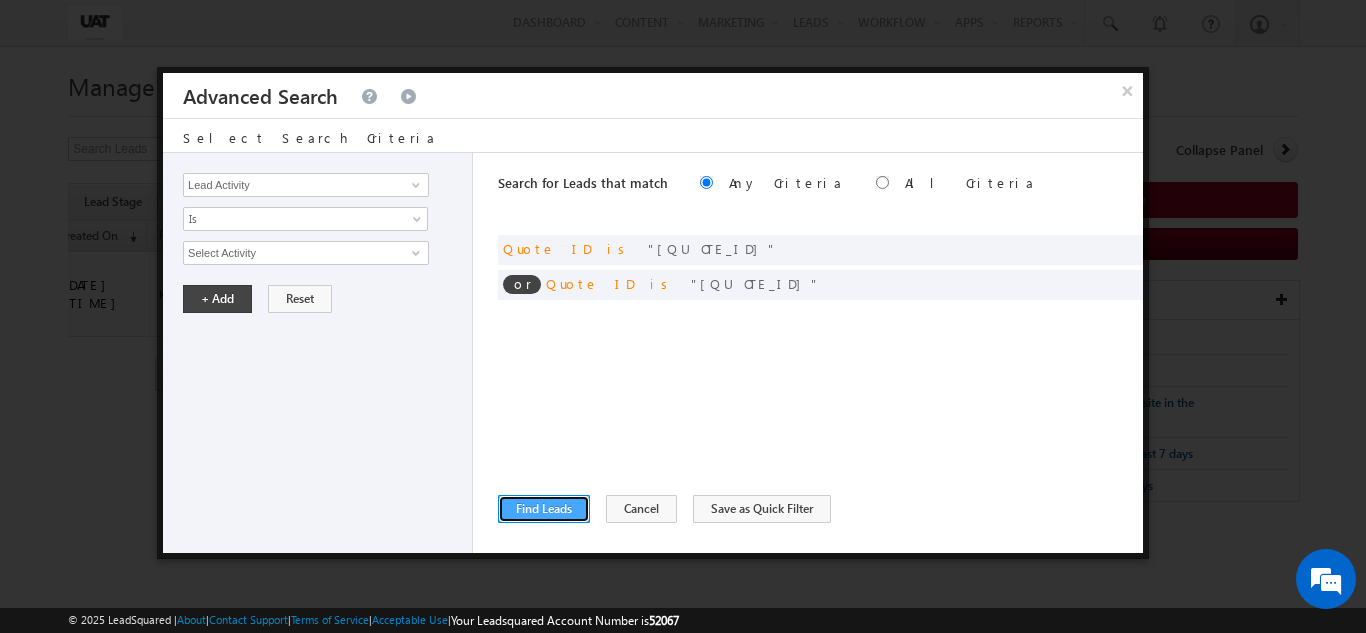click on "Find Leads" at bounding box center [544, 509] 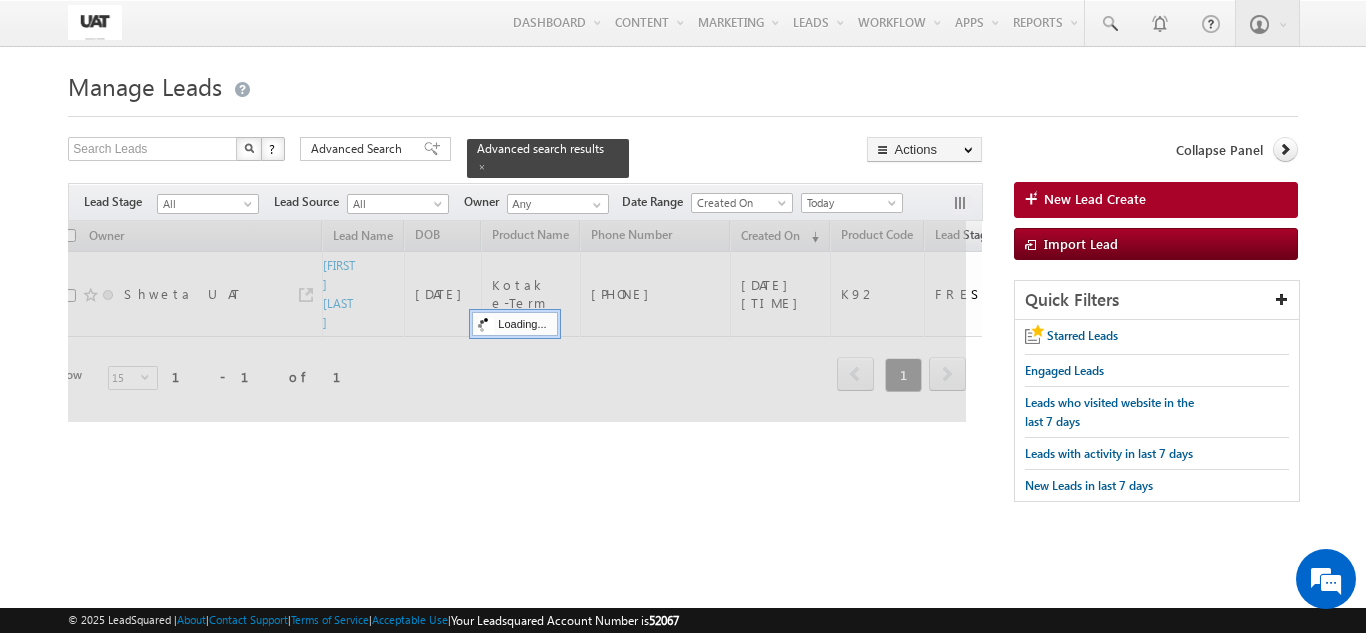 scroll, scrollTop: 0, scrollLeft: 0, axis: both 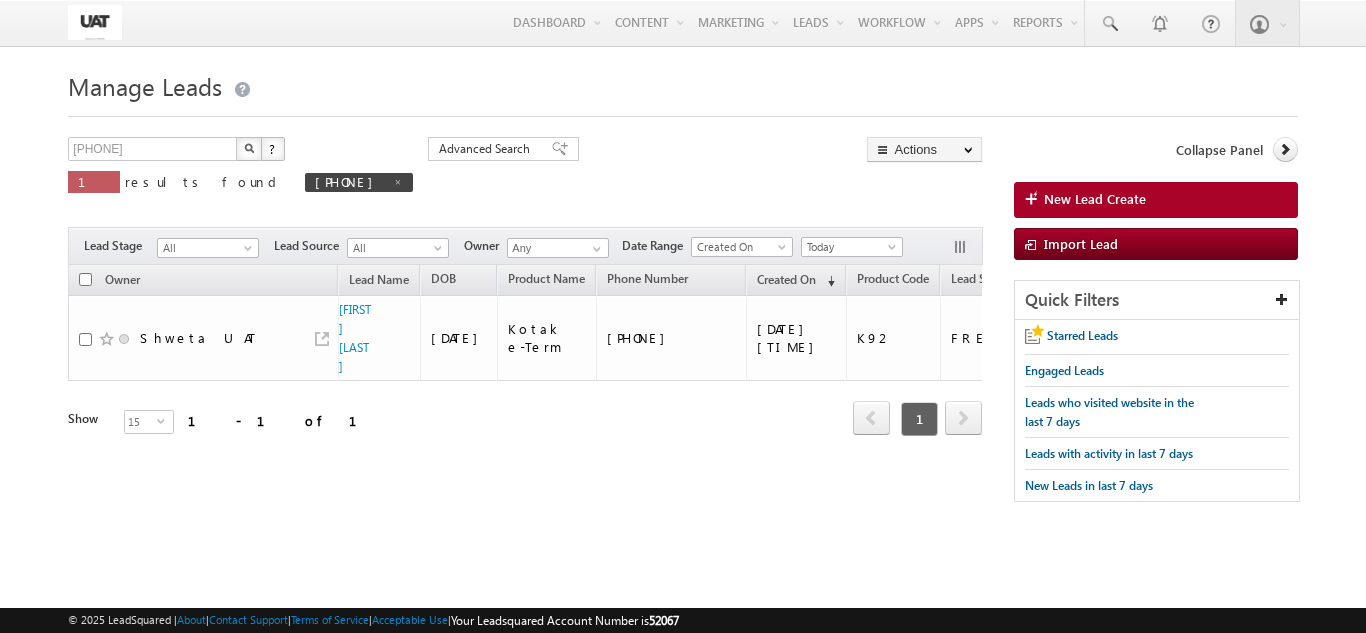 click at bounding box center (249, 149) 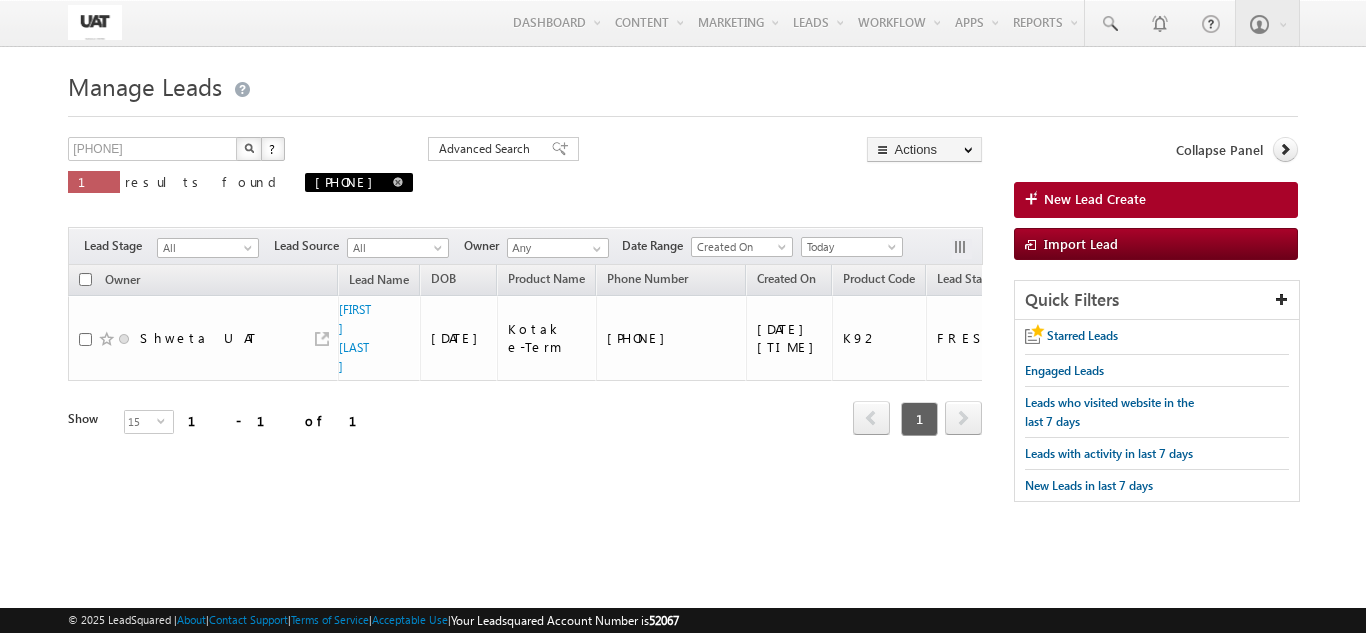 click at bounding box center (398, 182) 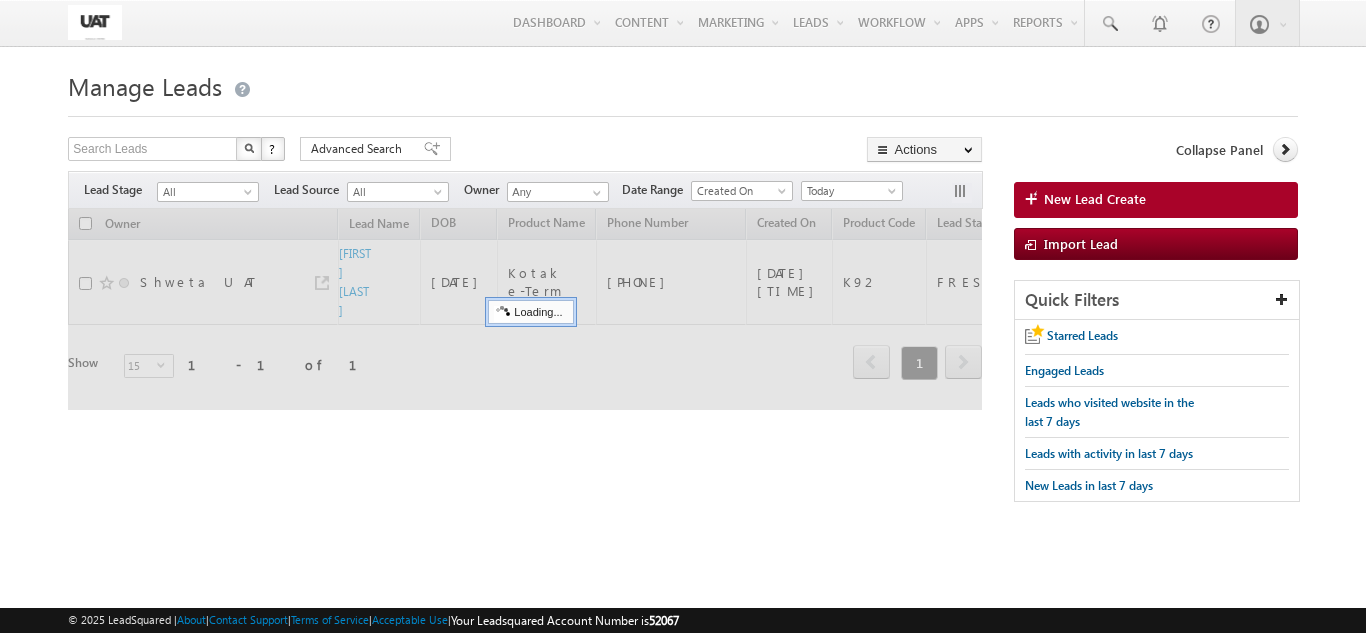 click on "Advanced Search" at bounding box center [375, 149] 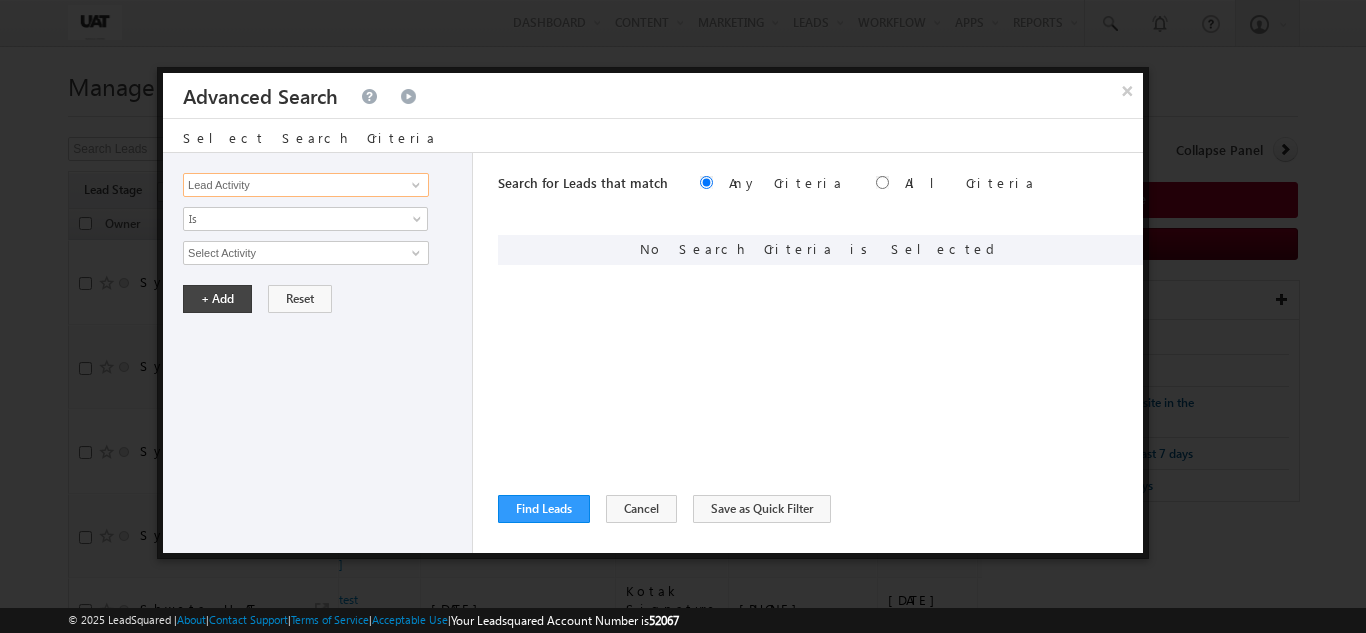 click on "Lead Activity" at bounding box center [306, 185] 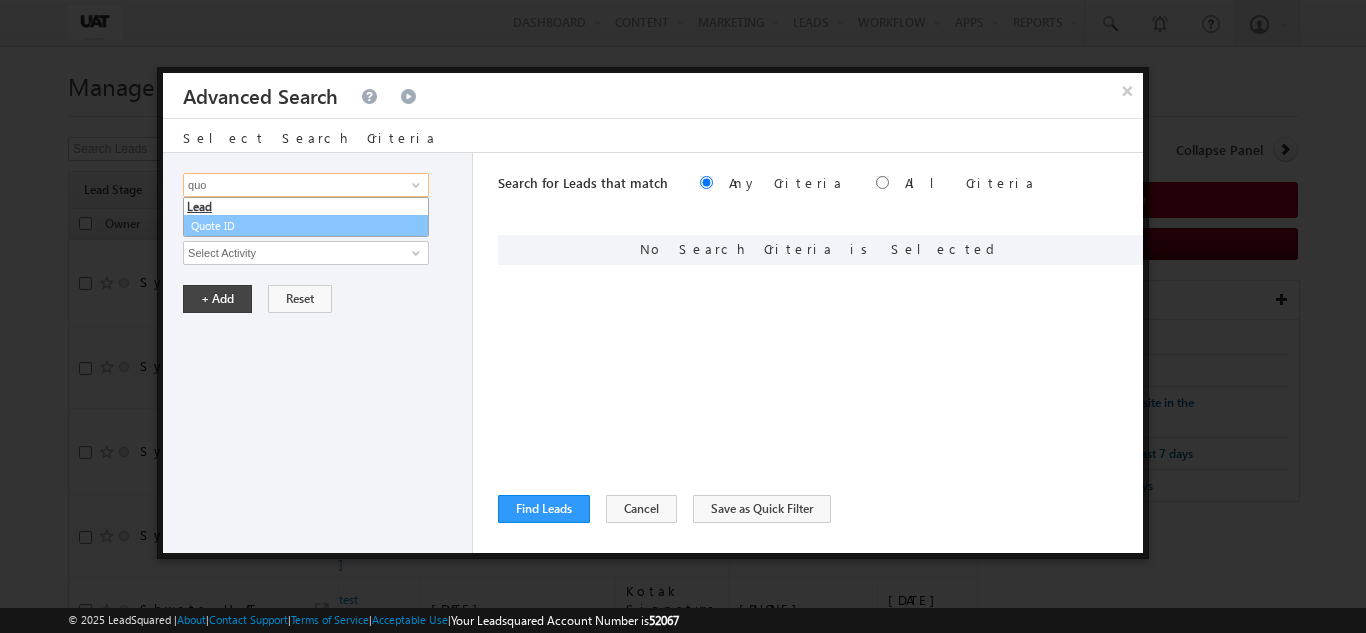 click on "Quote ID" at bounding box center [306, 226] 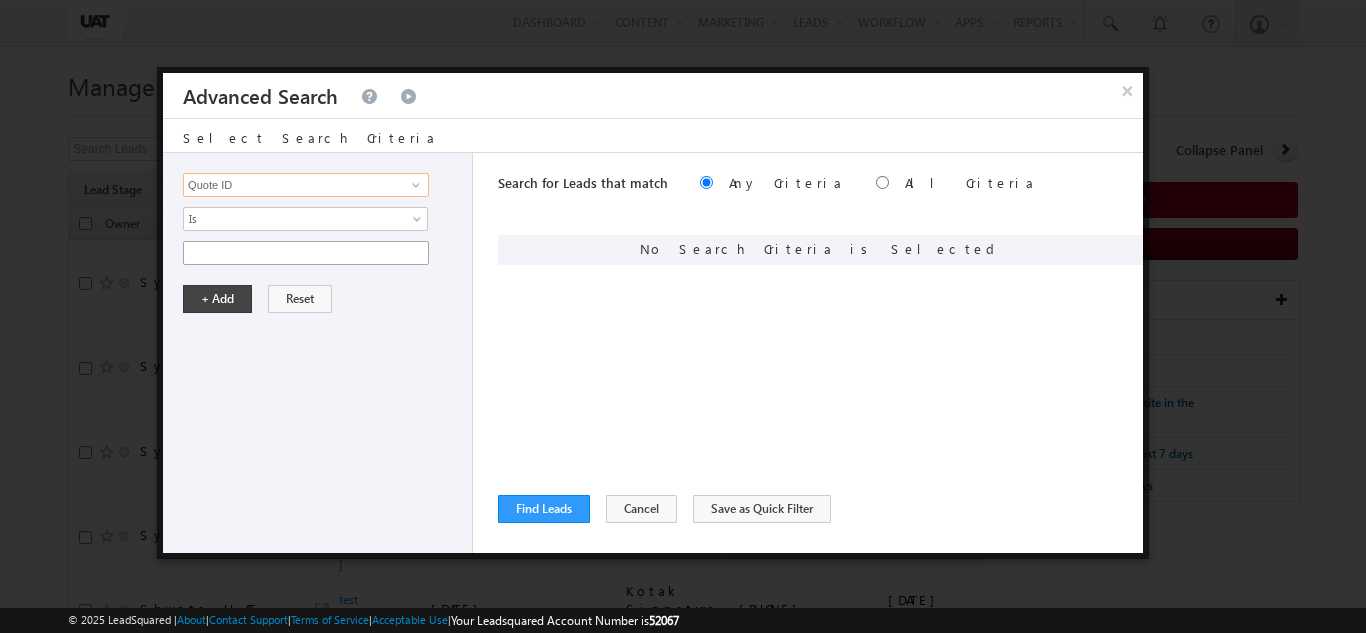 type on "Quote ID" 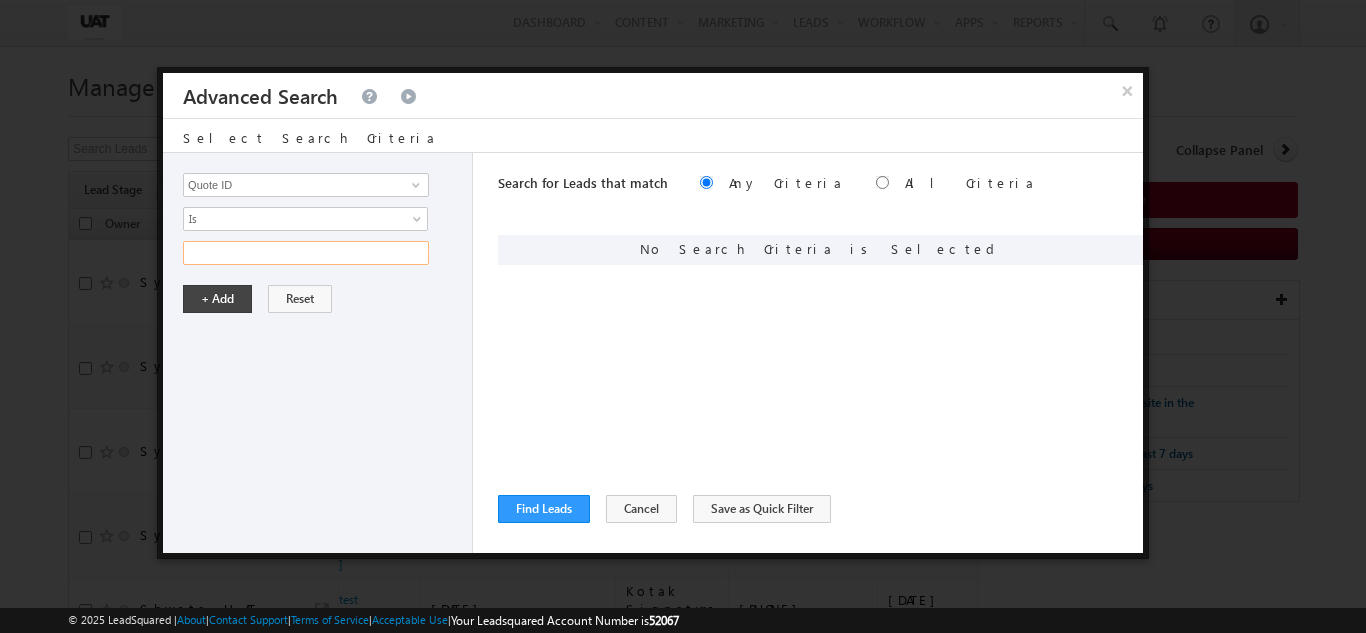 click at bounding box center [306, 253] 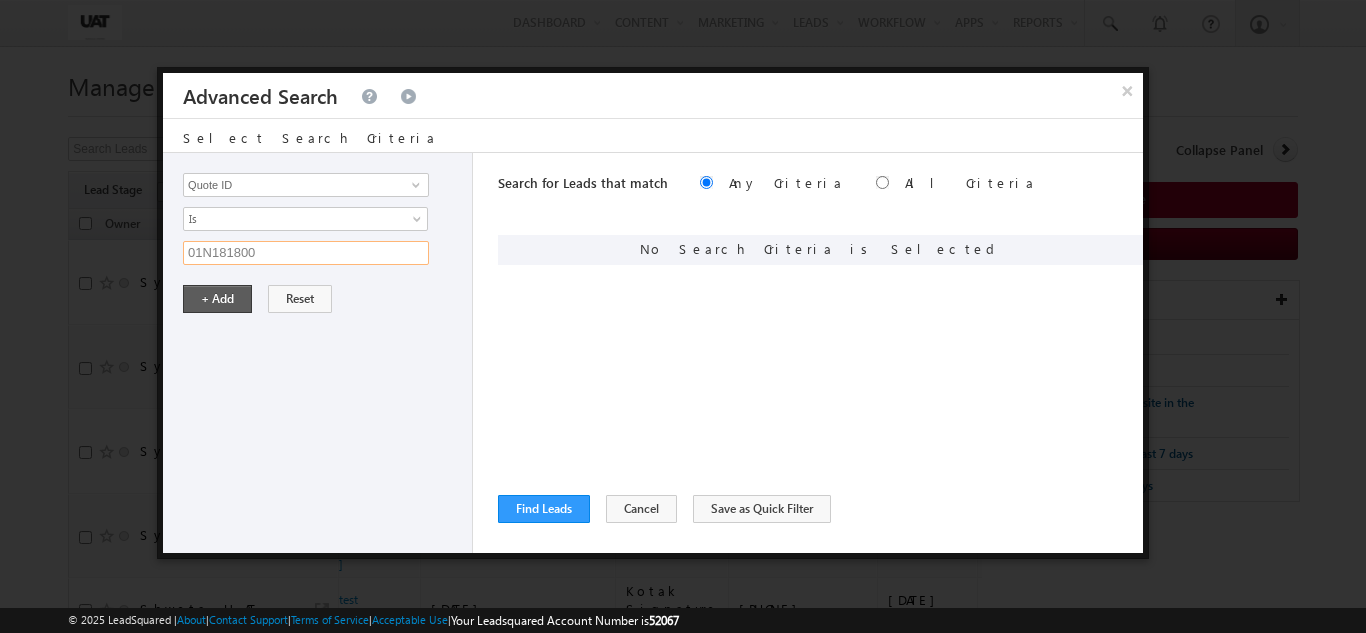 type on "01N181800" 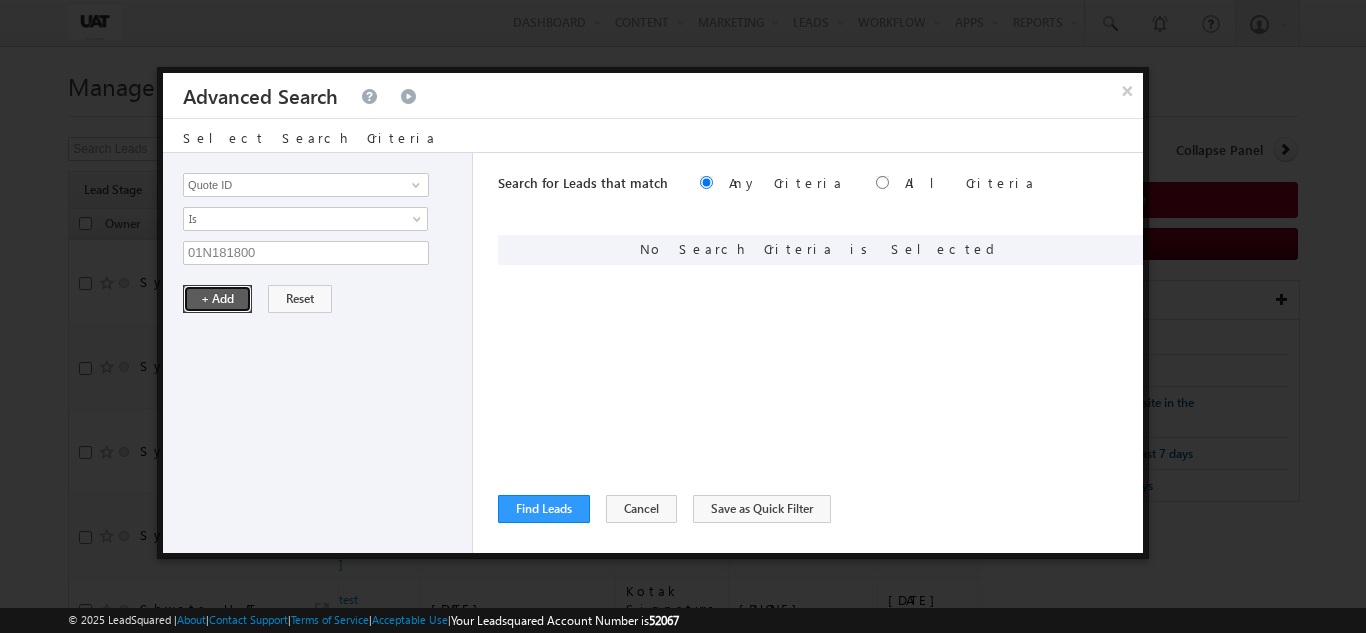 click on "+ Add" at bounding box center (217, 299) 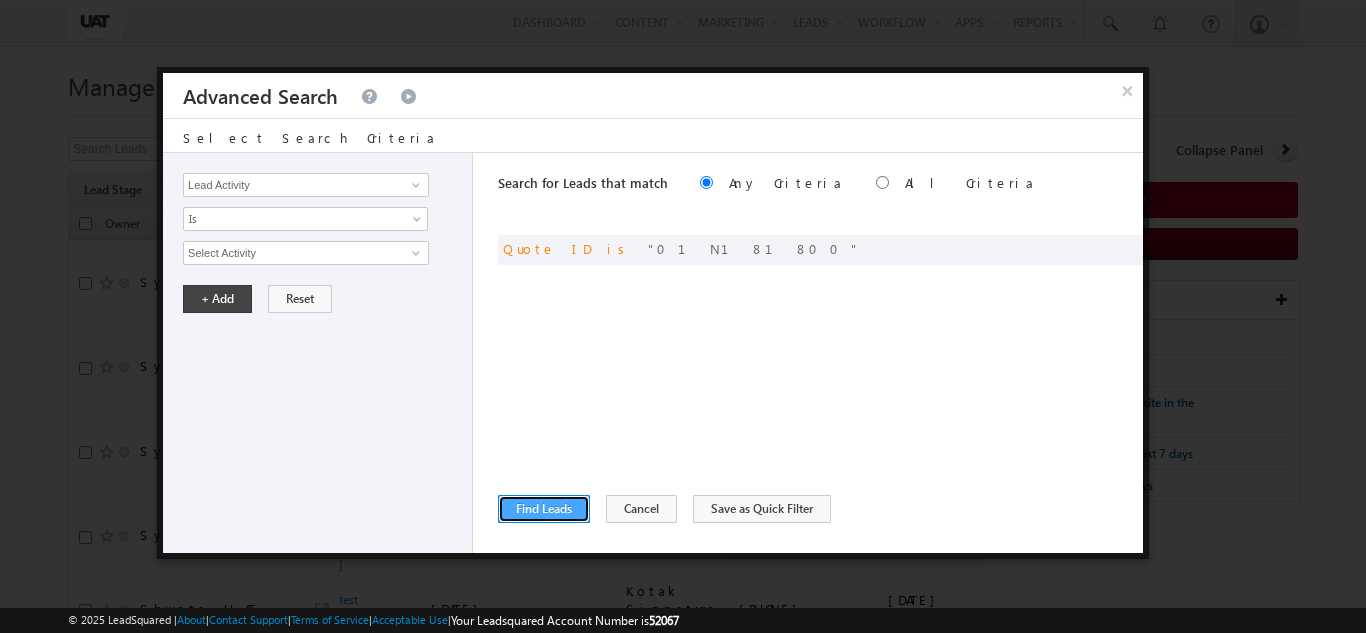 click on "Find Leads" at bounding box center (544, 509) 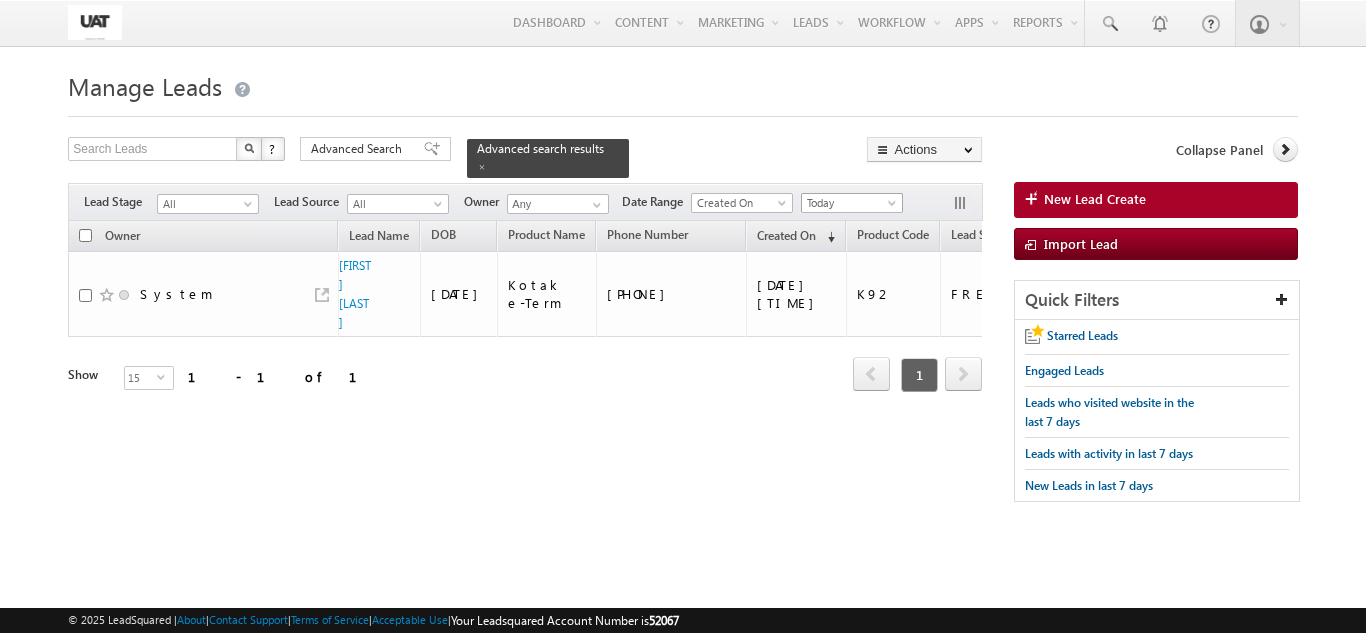 click on "Today" at bounding box center (849, 203) 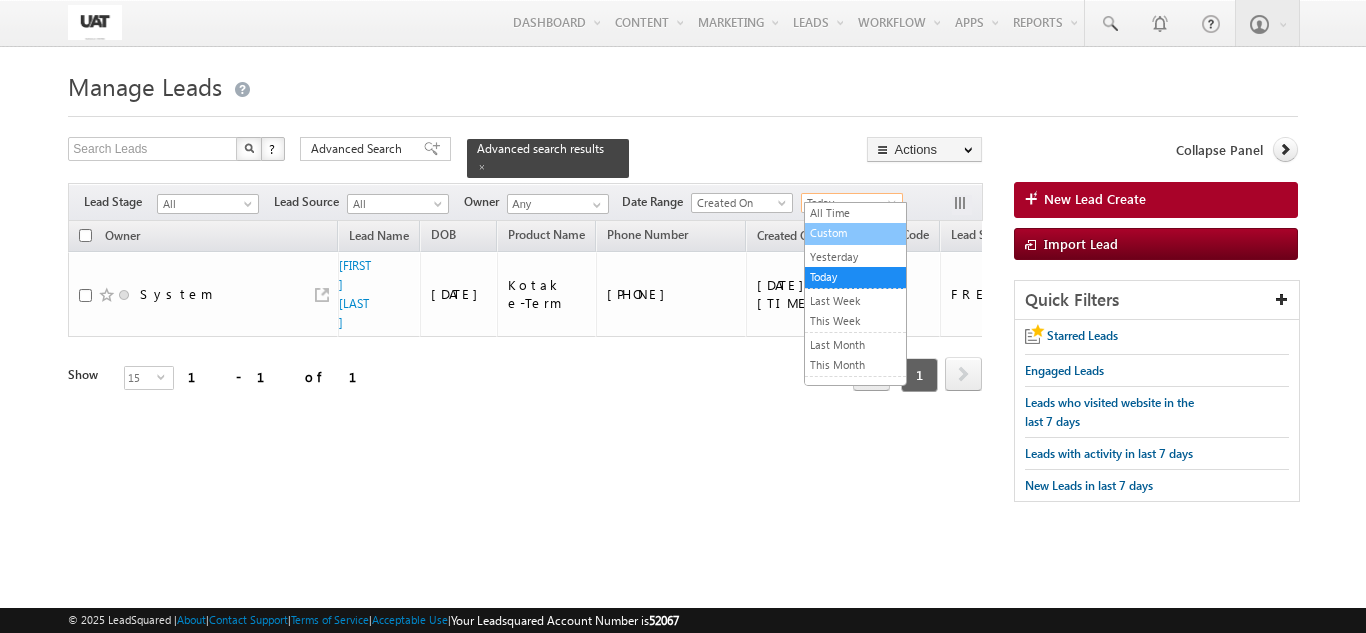 click on "Custom" at bounding box center [855, 233] 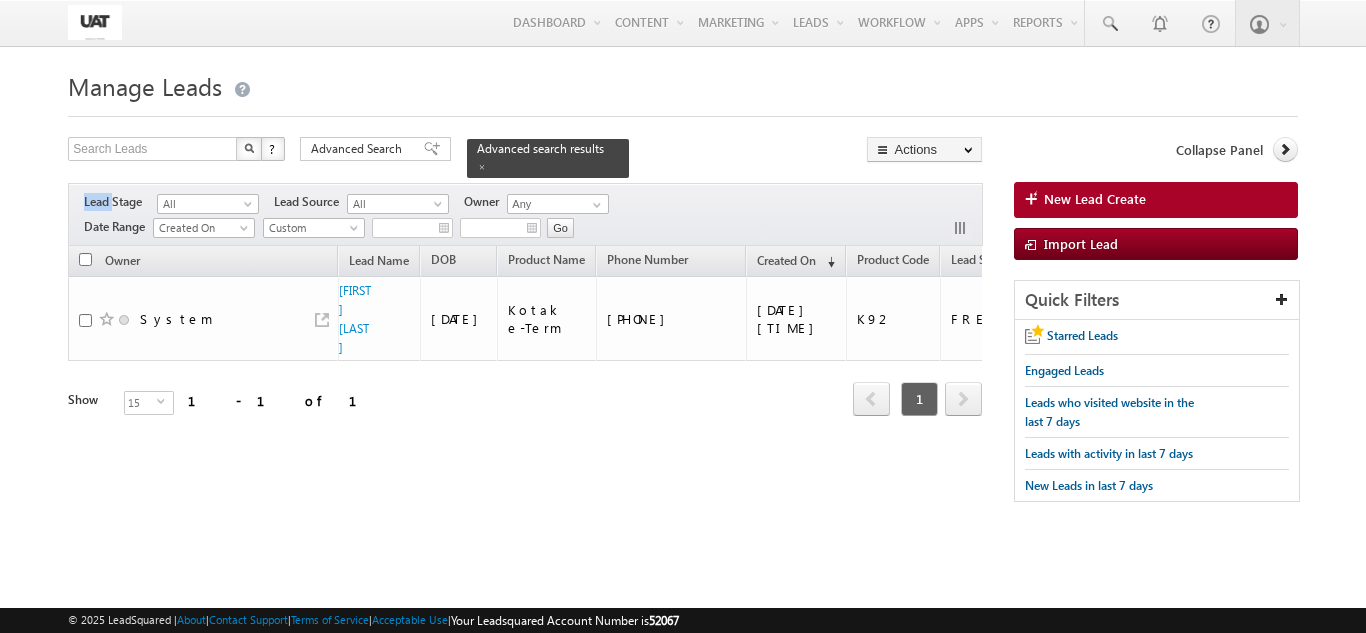 click on "Filters
Lead Stage
All All
Lead Source
All All
Owner
Any Any
Date Range Go All Time" at bounding box center (525, 214) 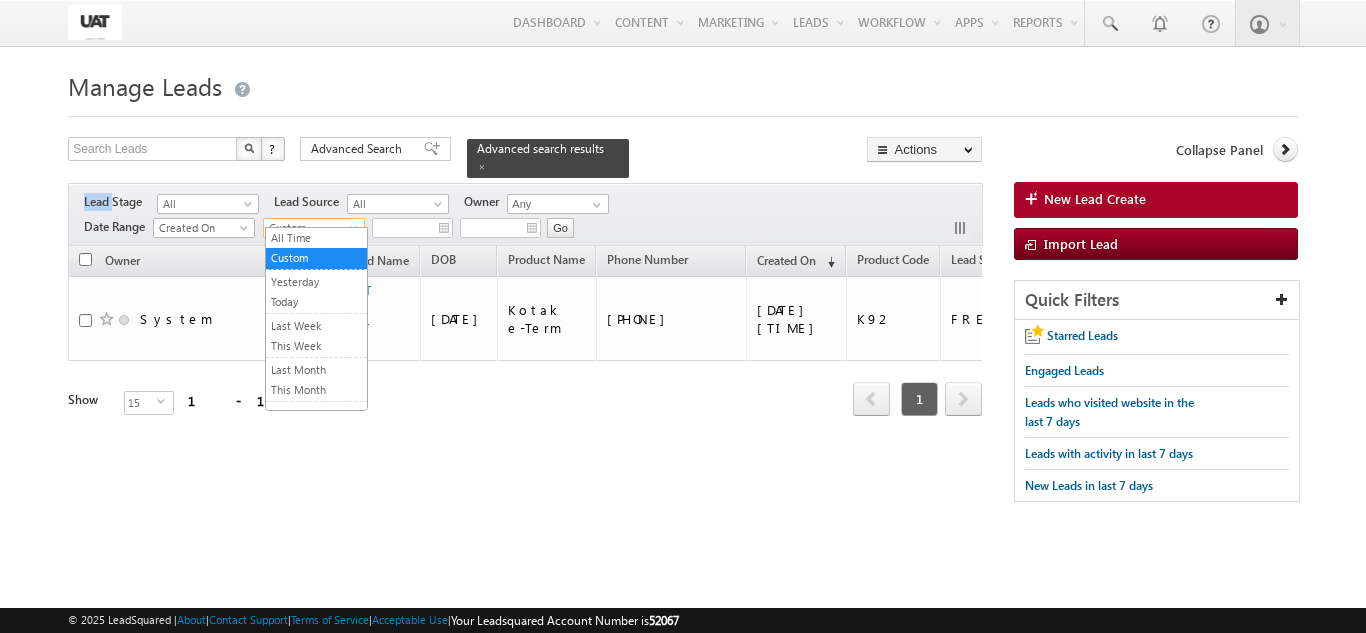 click on "Custom" at bounding box center [311, 228] 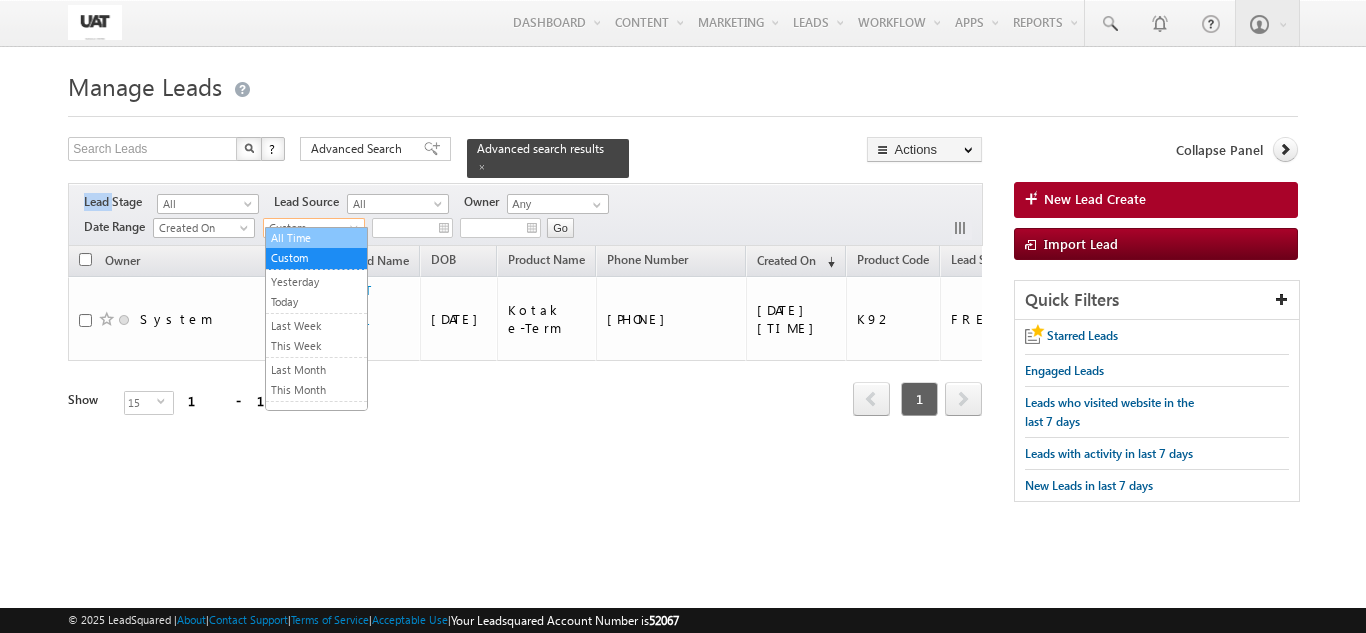 click on "All Time" at bounding box center [316, 238] 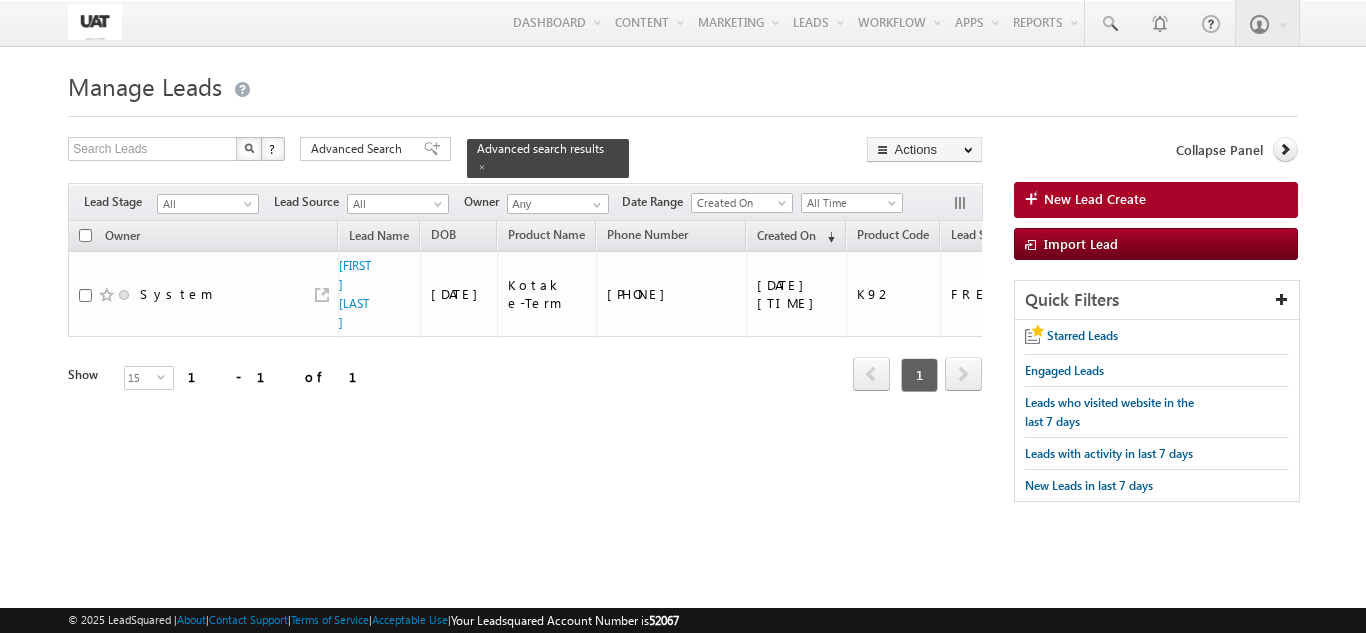 click on "Menu
Shweta UAT
shwet a.uat @kota k.com" at bounding box center (683, 282) 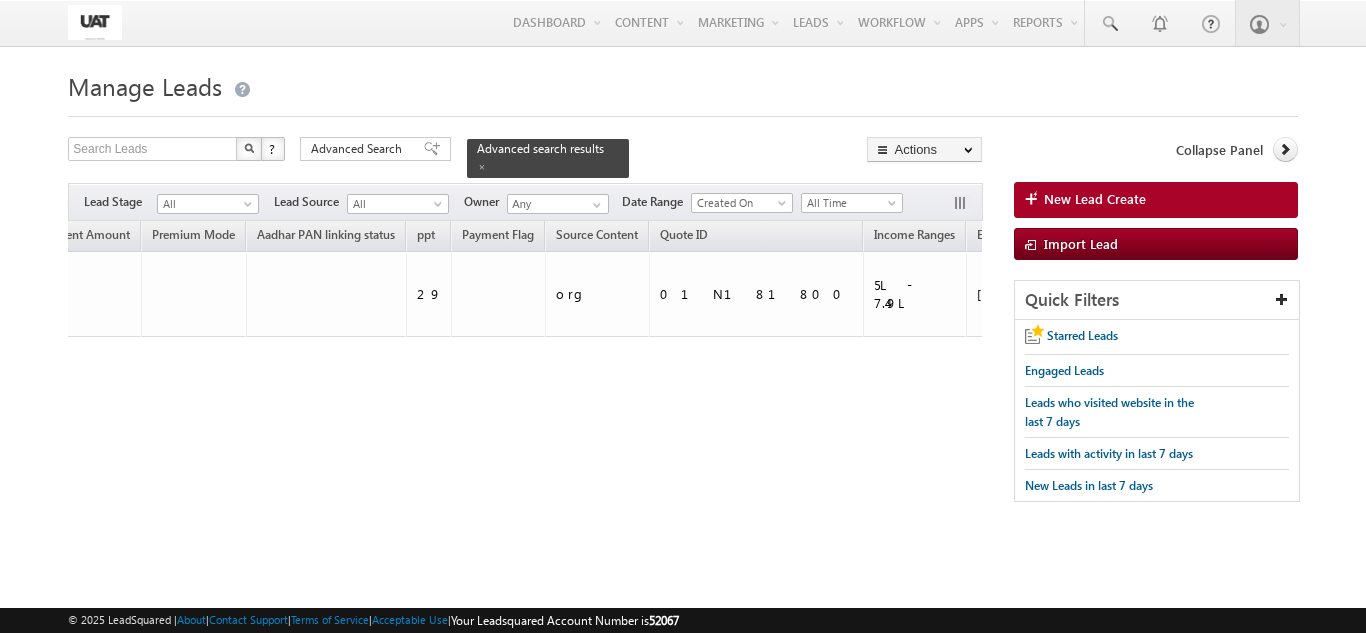 scroll, scrollTop: 0, scrollLeft: 0, axis: both 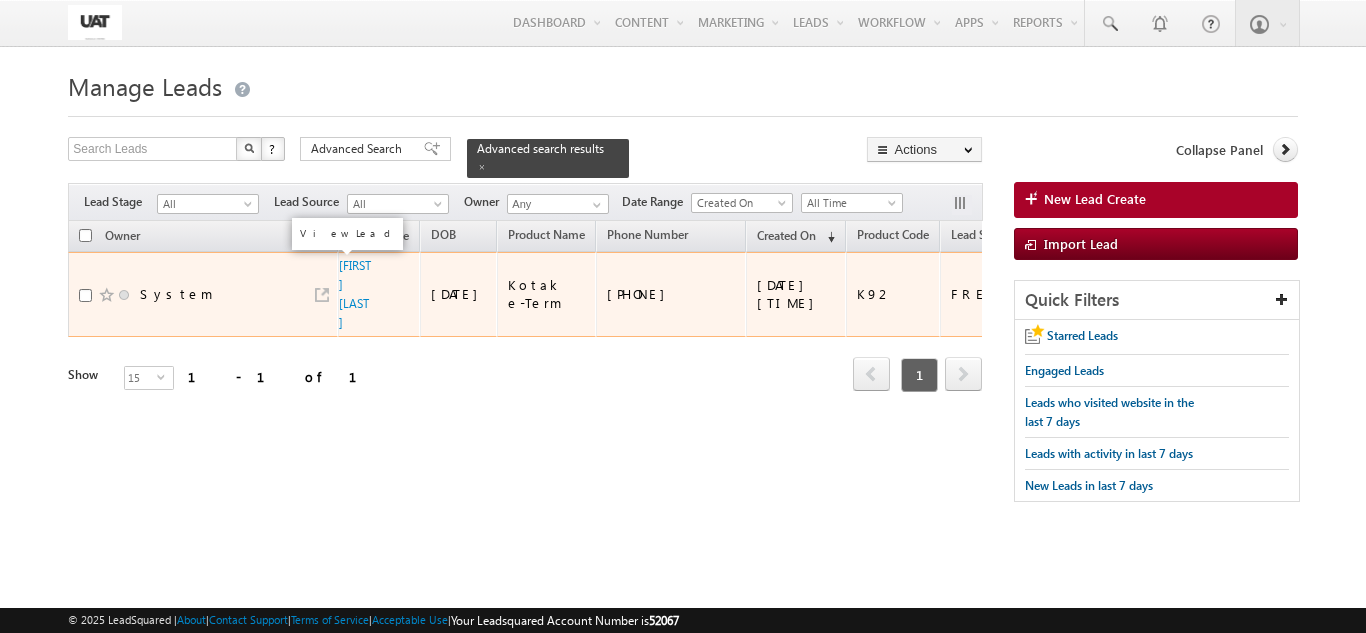 click at bounding box center (322, 295) 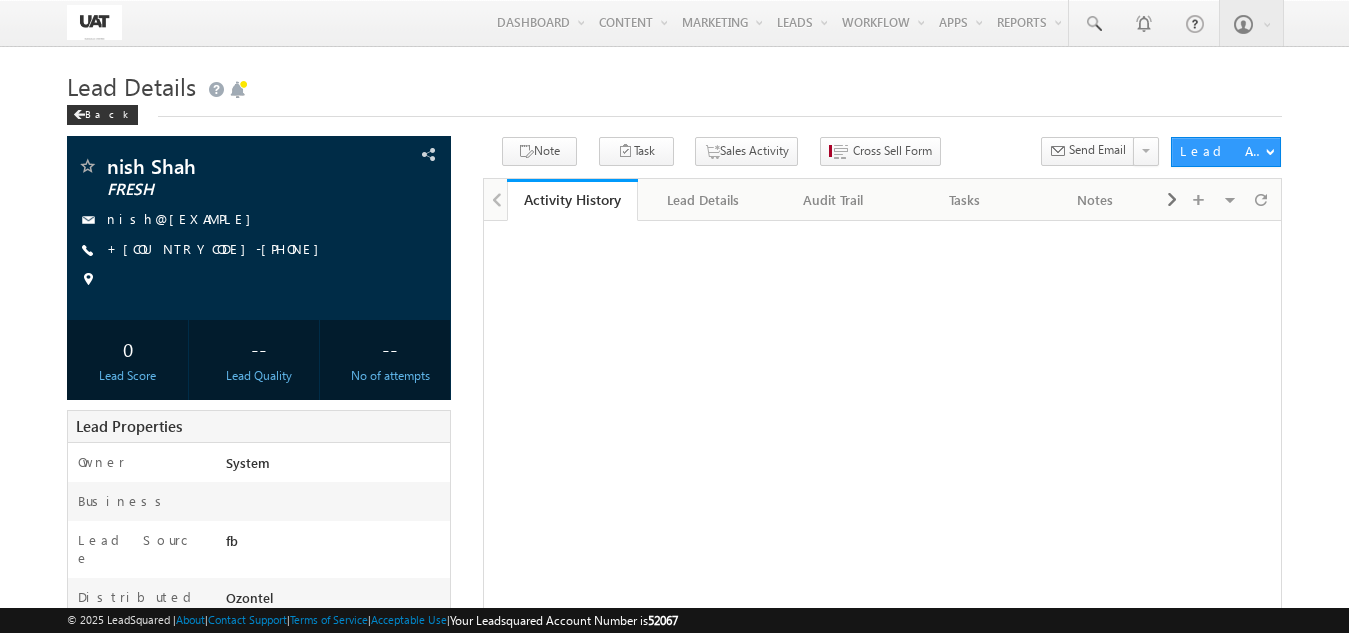scroll, scrollTop: 0, scrollLeft: 0, axis: both 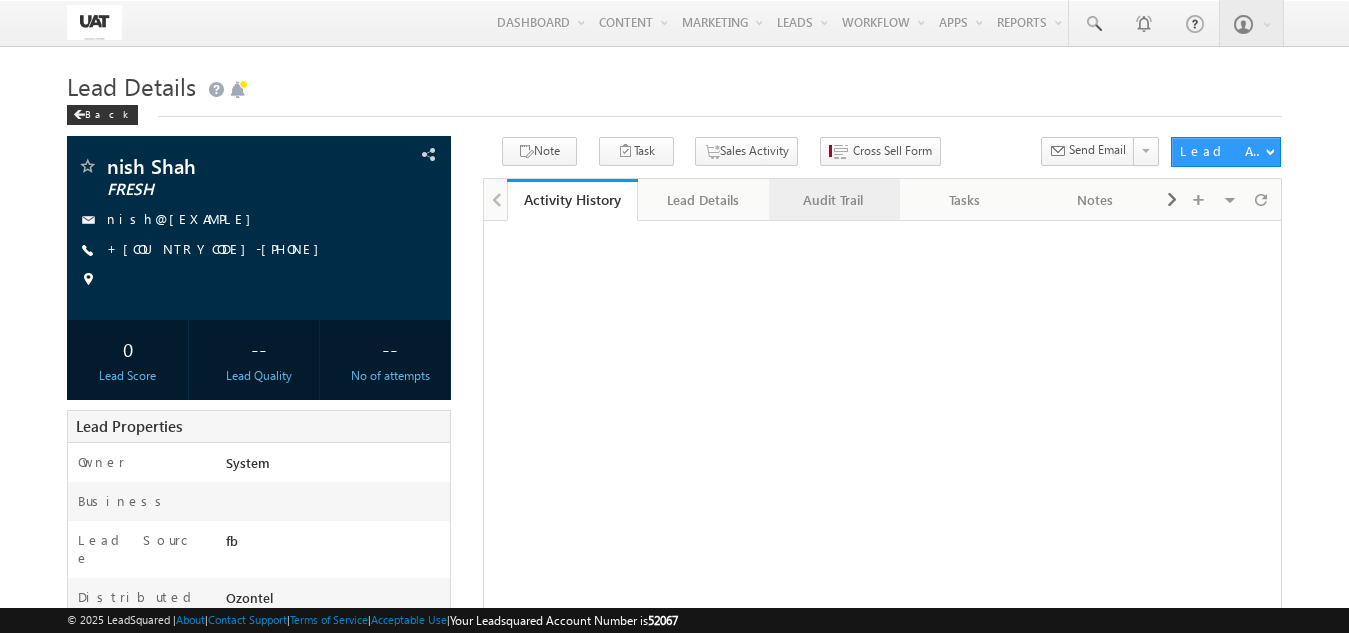 click on "Audit Trail" at bounding box center (833, 200) 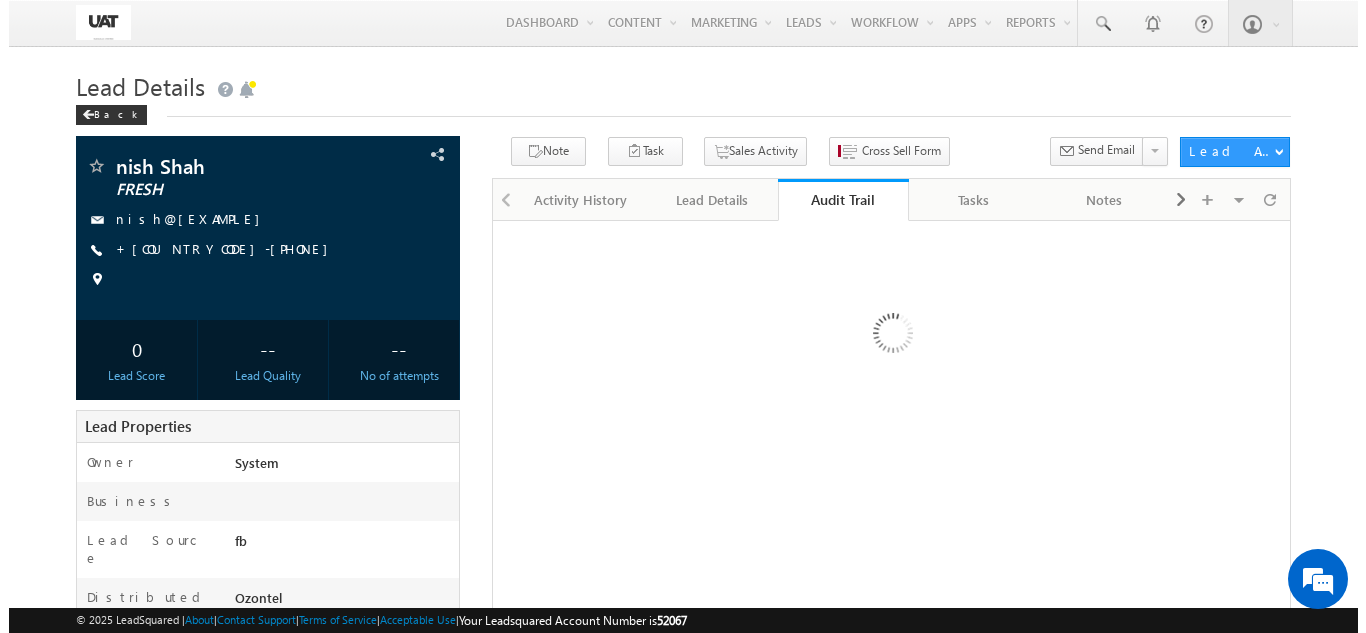 scroll, scrollTop: 0, scrollLeft: 0, axis: both 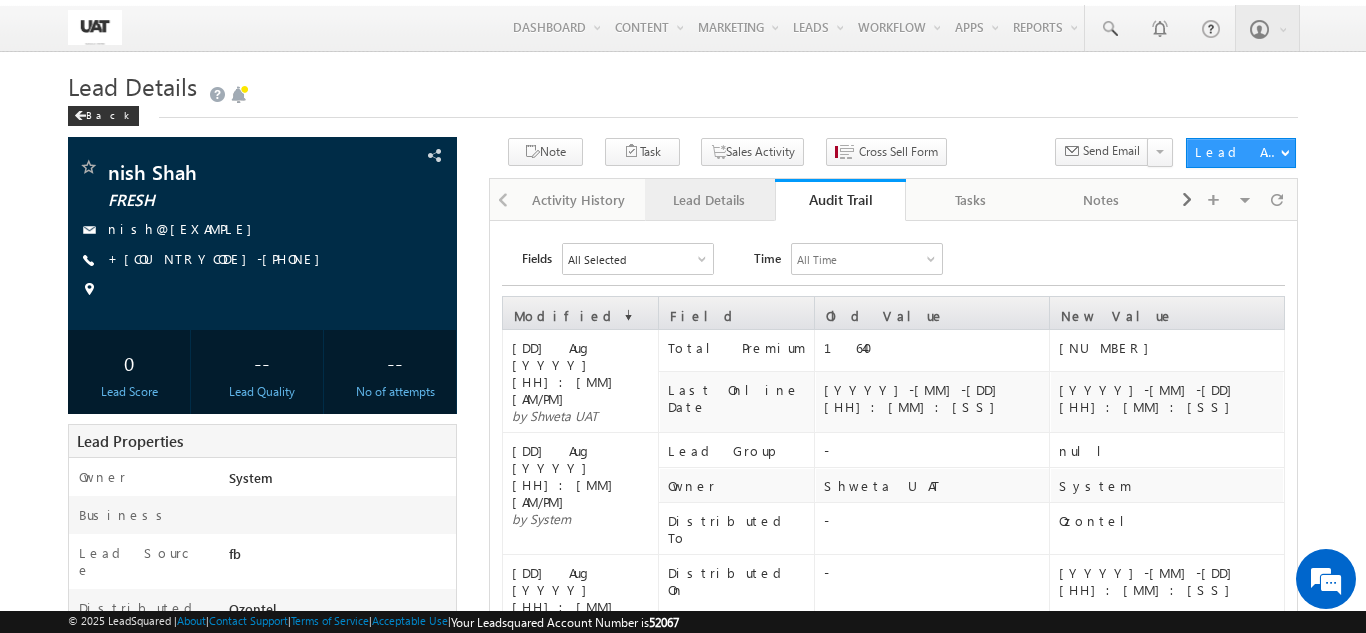 click on "Lead Details" at bounding box center (710, 200) 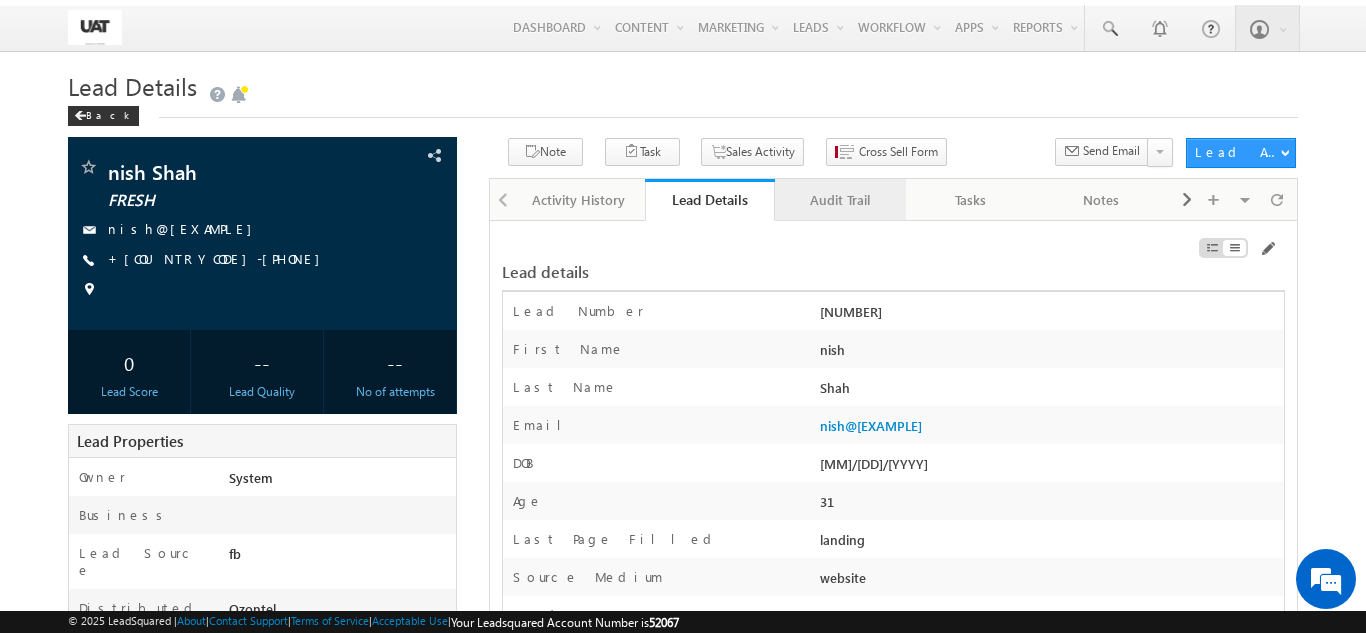 click on "Audit Trail" at bounding box center (839, 200) 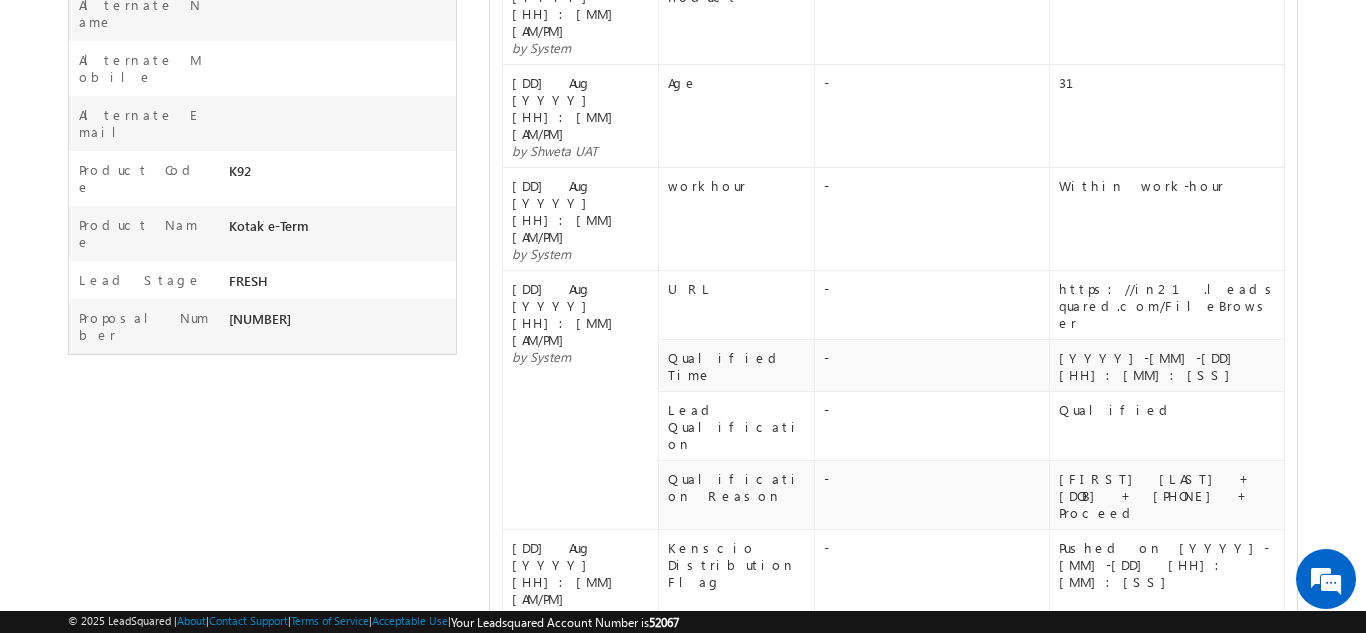 scroll, scrollTop: 800, scrollLeft: 0, axis: vertical 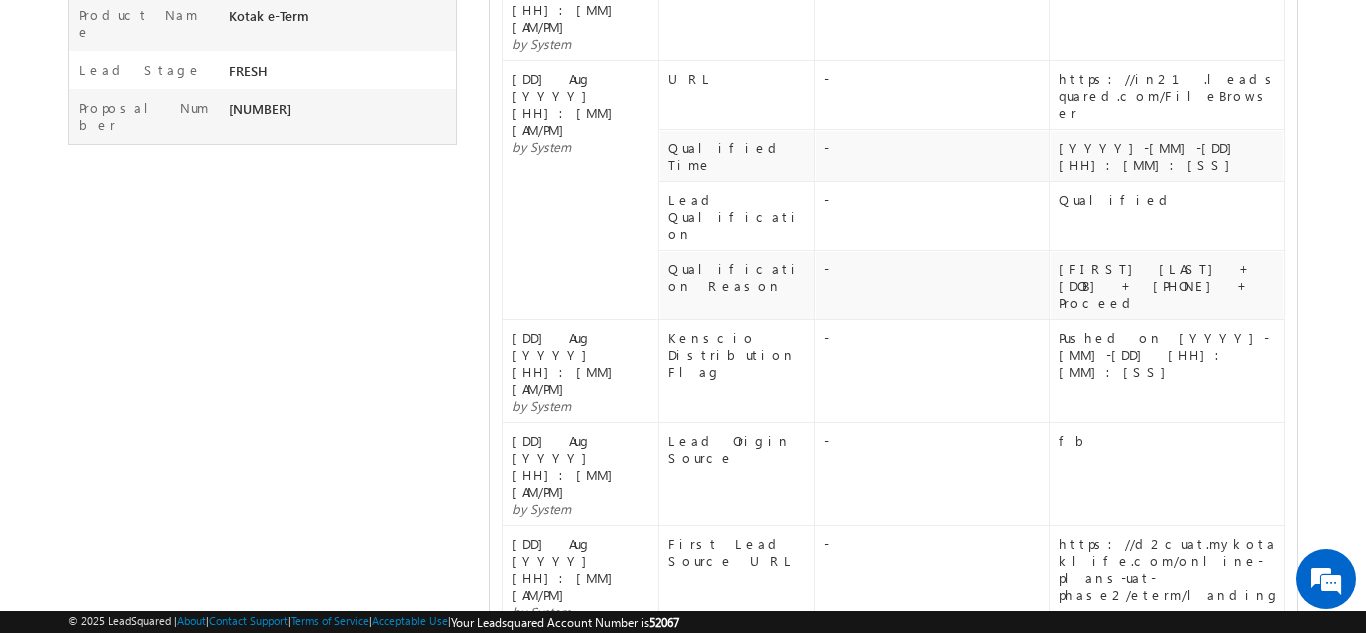 click at bounding box center (840, 1237) 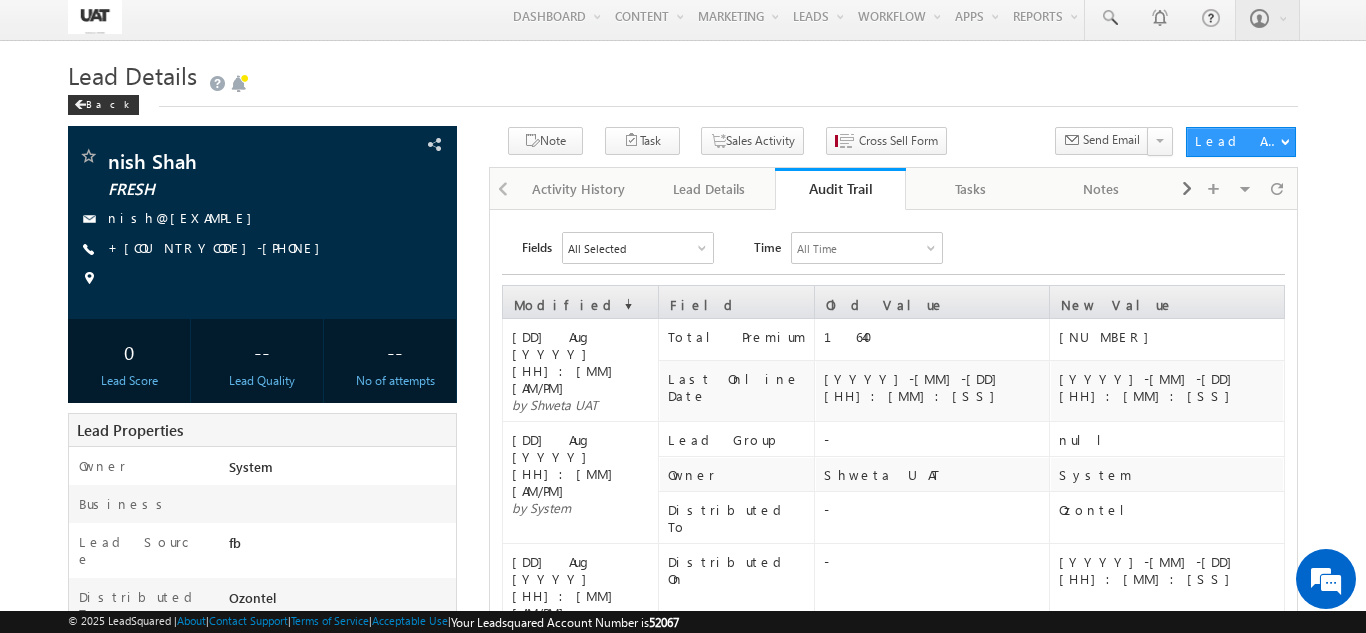 scroll, scrollTop: 0, scrollLeft: 0, axis: both 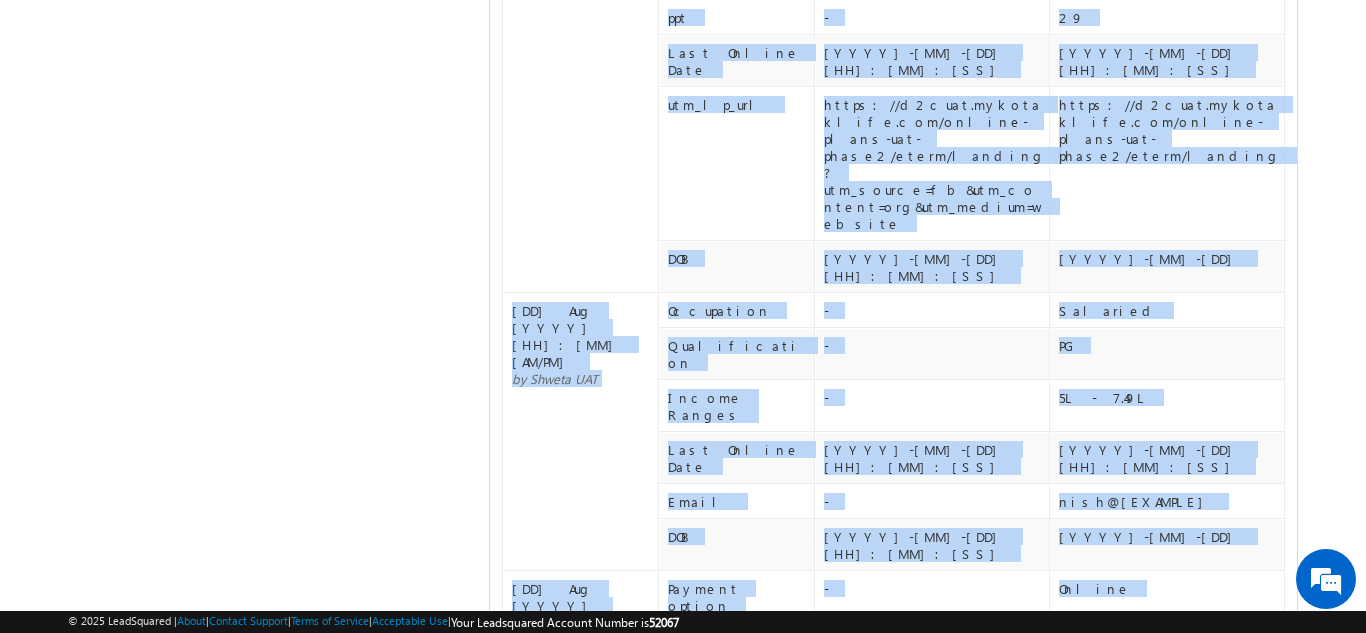 drag, startPoint x: 32, startPoint y: 17, endPoint x: 68, endPoint y: 680, distance: 663.9767 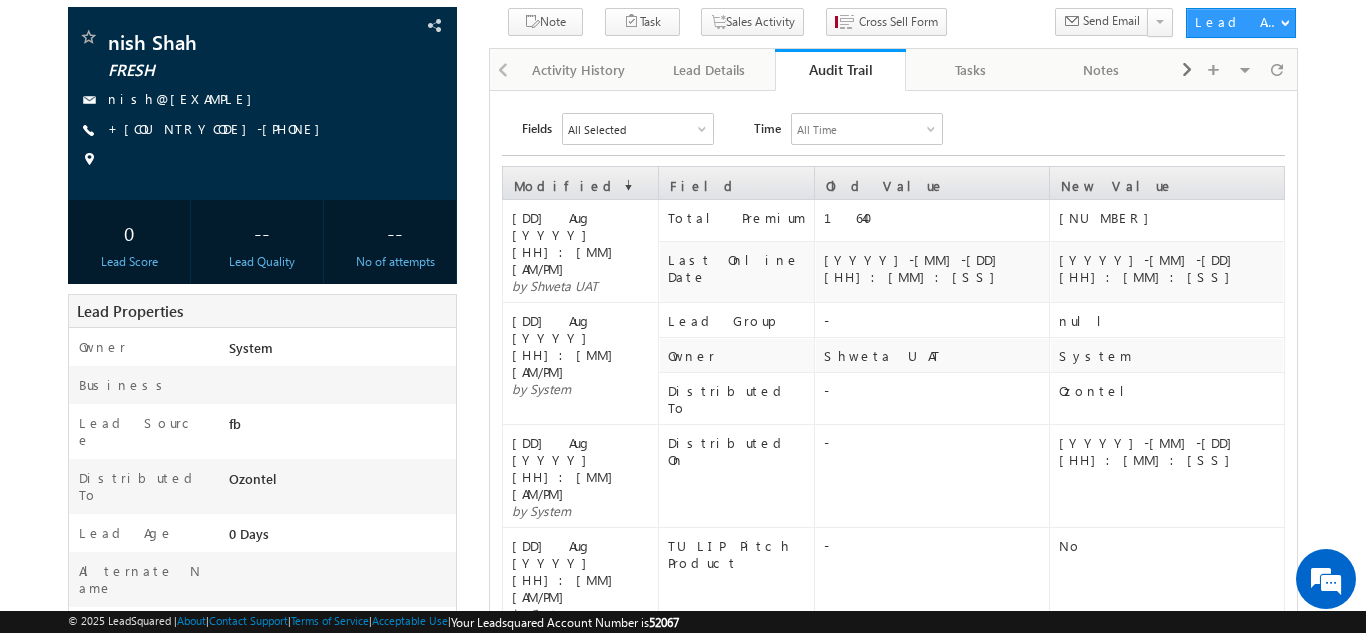 scroll, scrollTop: 0, scrollLeft: 0, axis: both 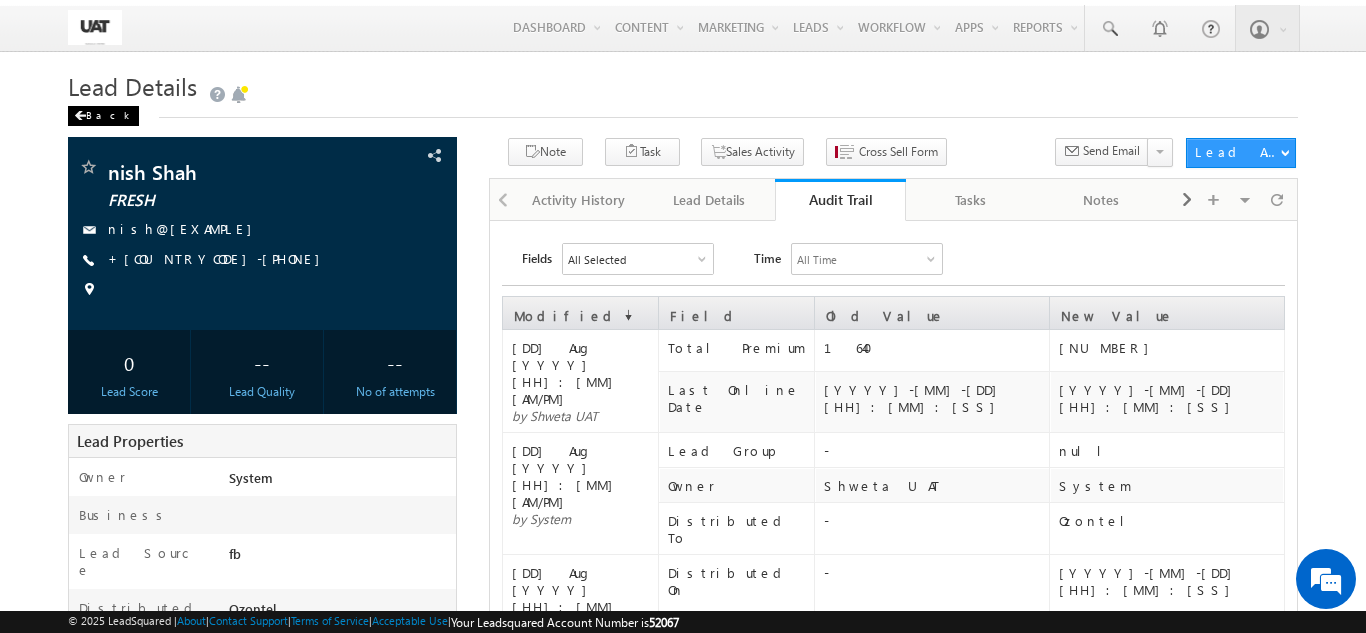 click on "Back" at bounding box center (103, 116) 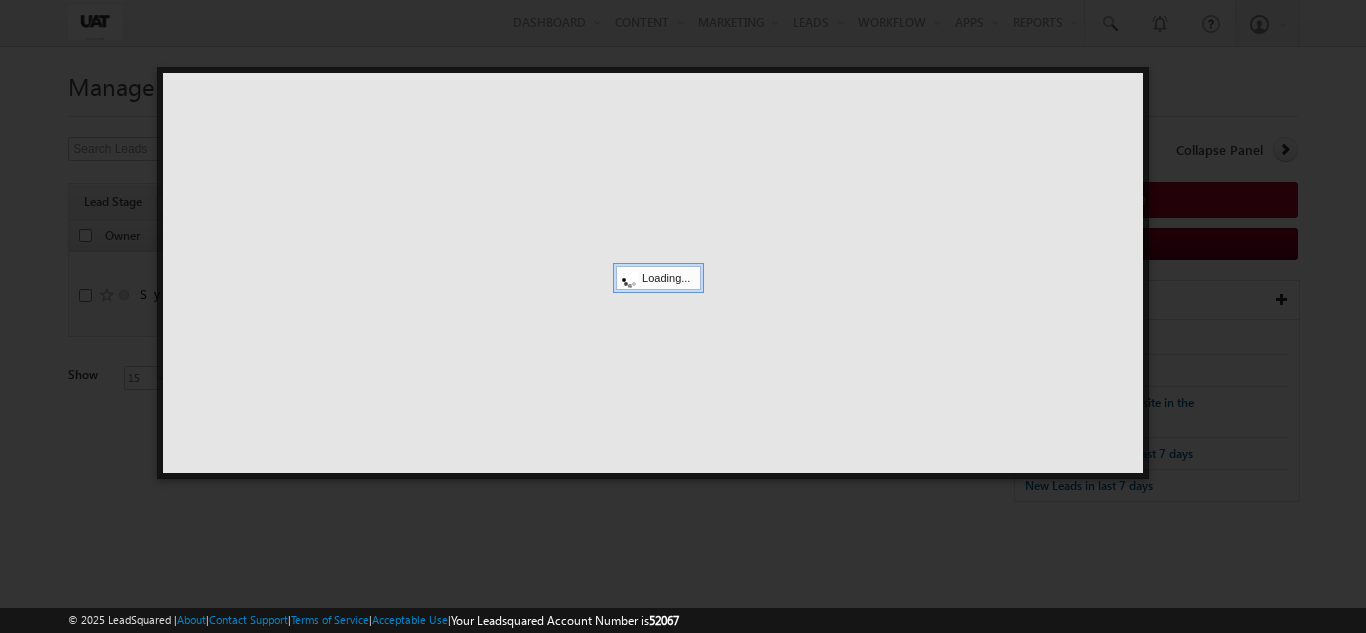 scroll, scrollTop: 0, scrollLeft: 0, axis: both 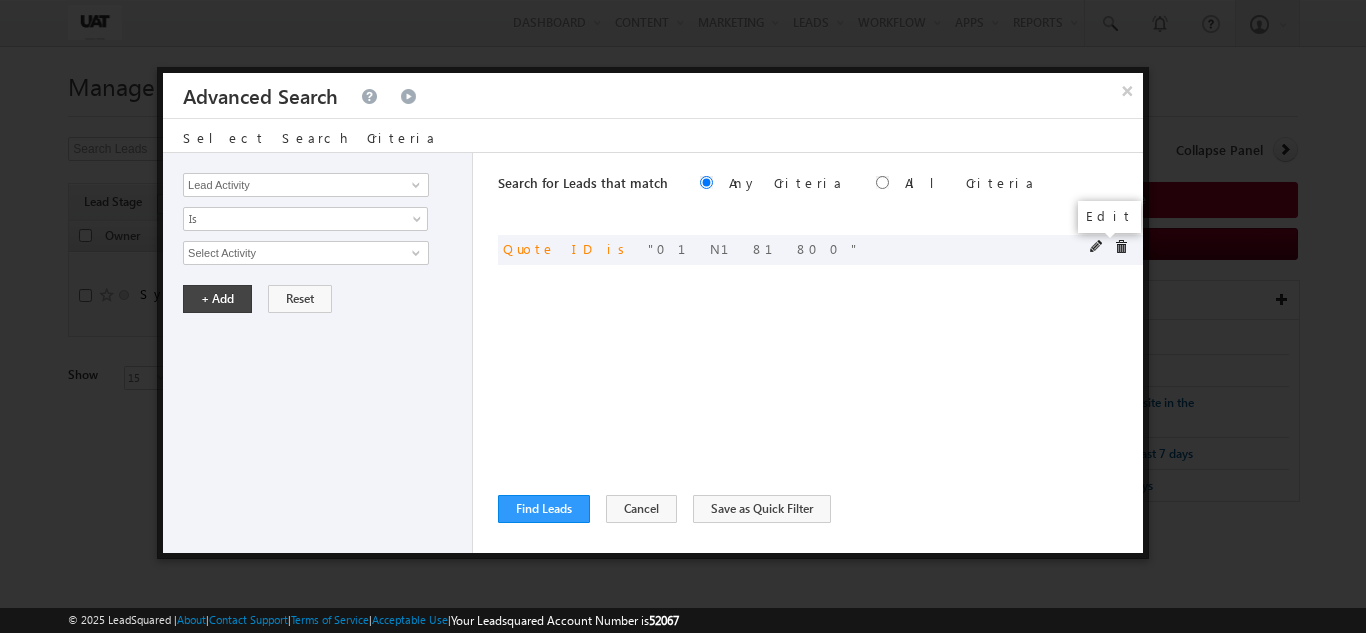 click at bounding box center (1097, 247) 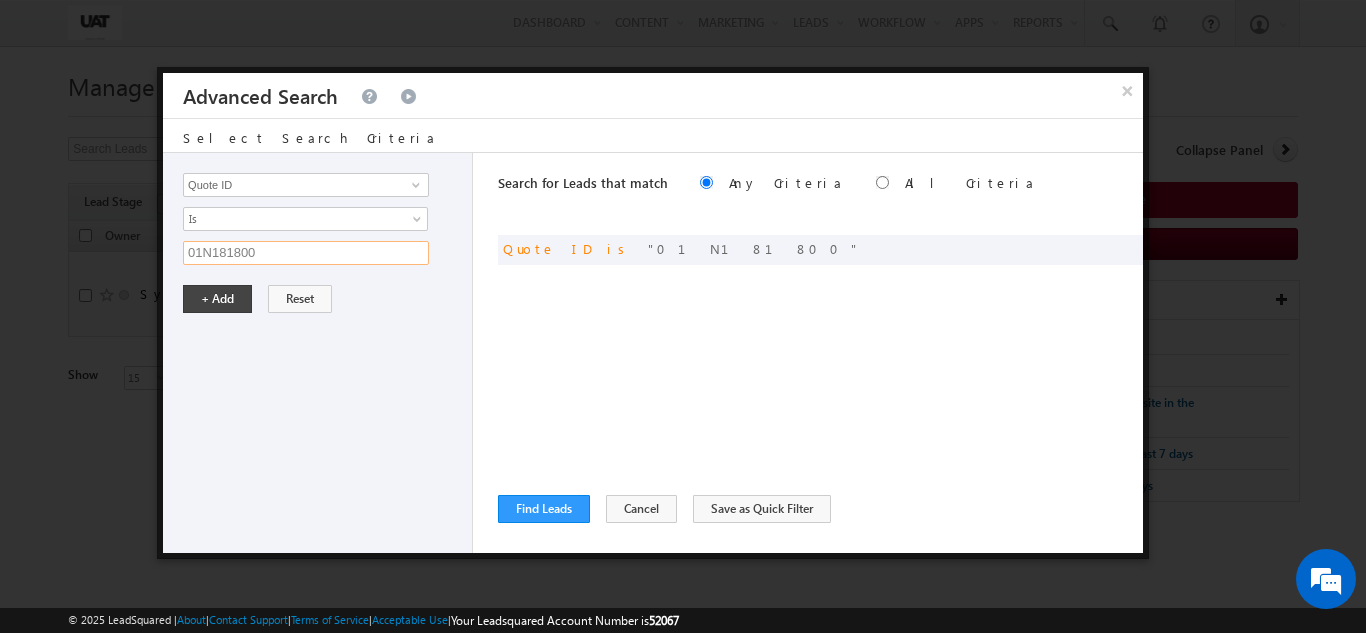 drag, startPoint x: 403, startPoint y: 243, endPoint x: 164, endPoint y: 229, distance: 239.40968 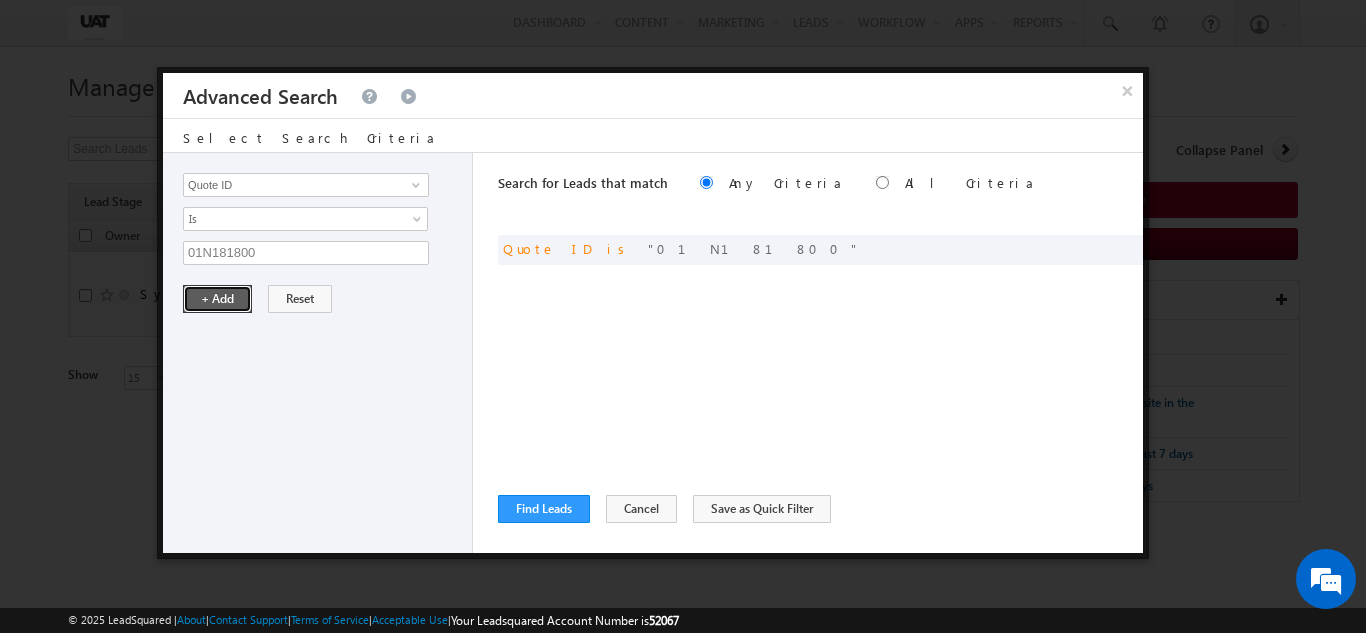 click on "+ Add" at bounding box center [217, 299] 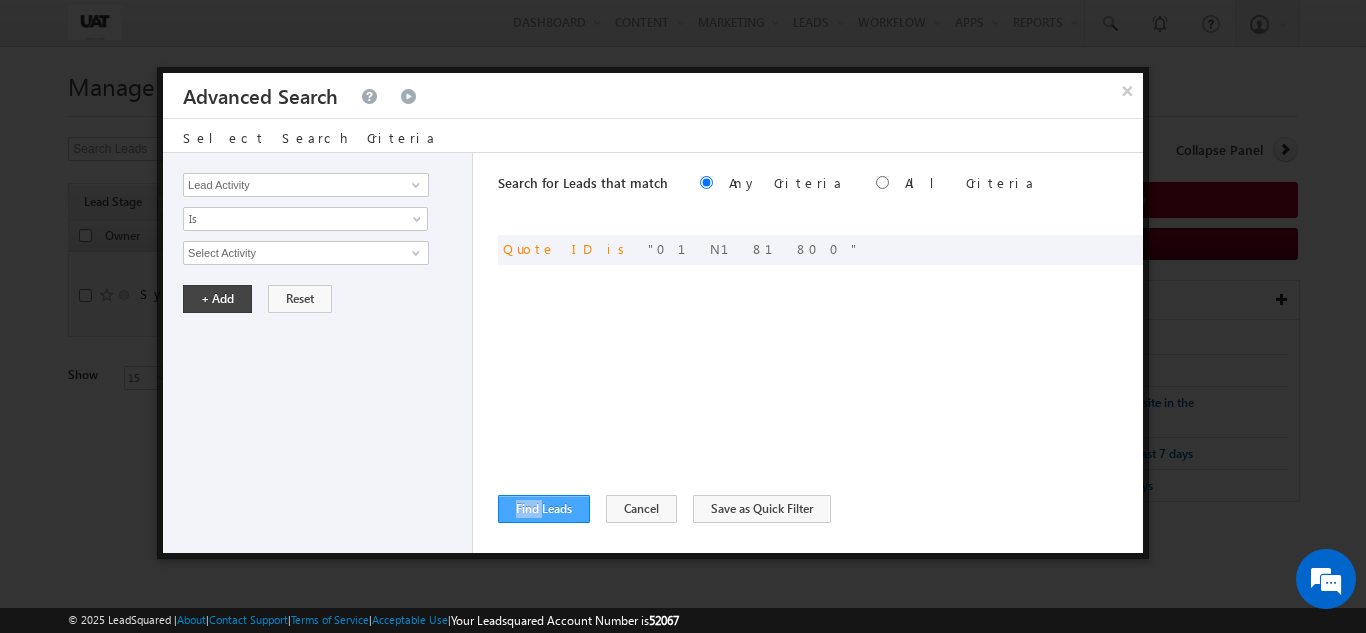 drag, startPoint x: 544, startPoint y: 497, endPoint x: 559, endPoint y: 506, distance: 17.492855 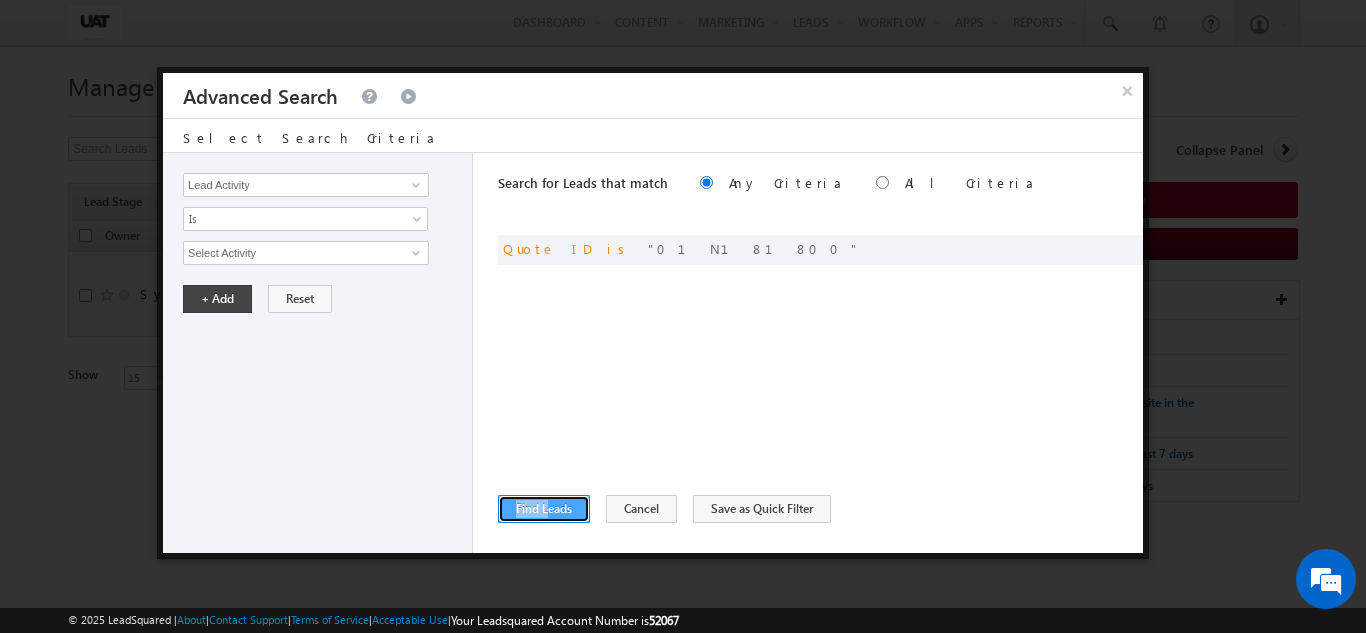 click on "Find Leads" at bounding box center (544, 509) 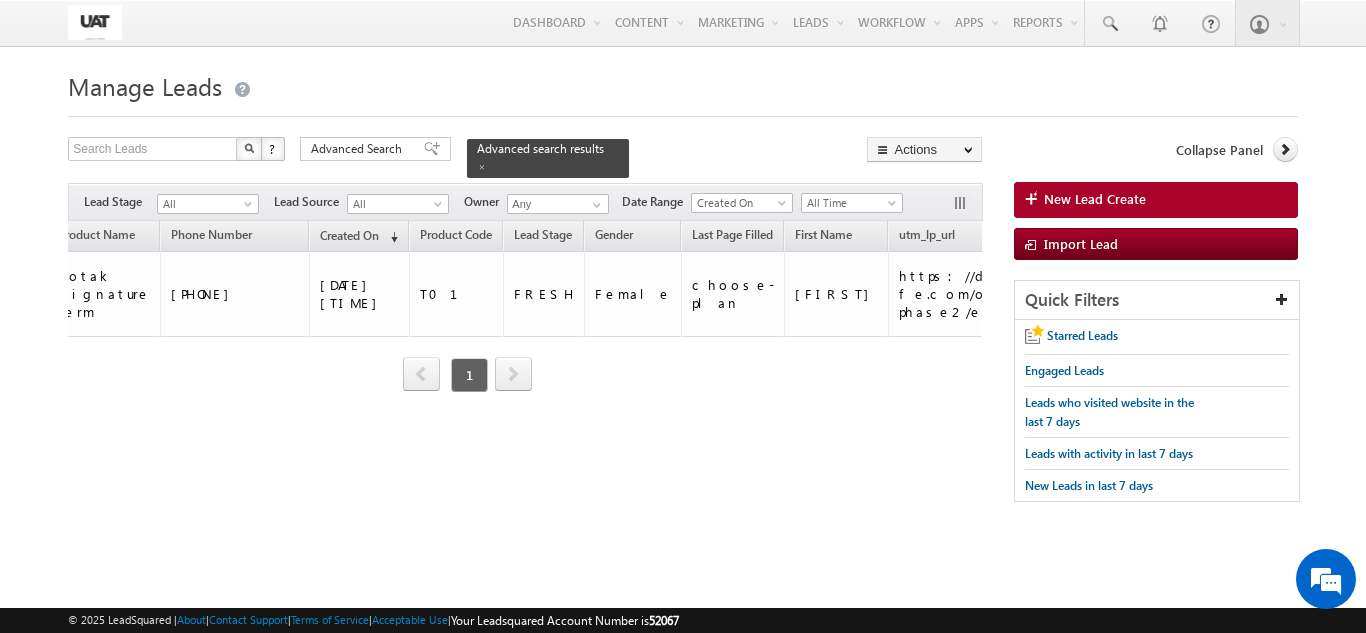scroll, scrollTop: 0, scrollLeft: 467, axis: horizontal 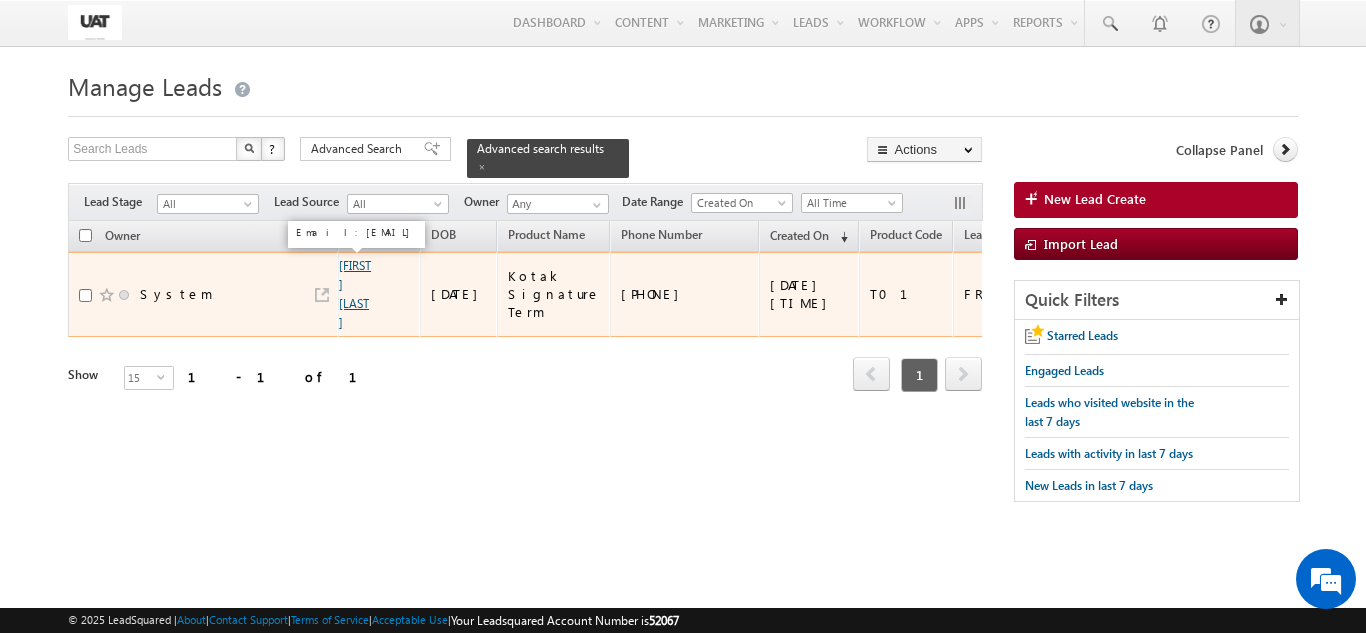 click on "nish Shah" at bounding box center [355, 294] 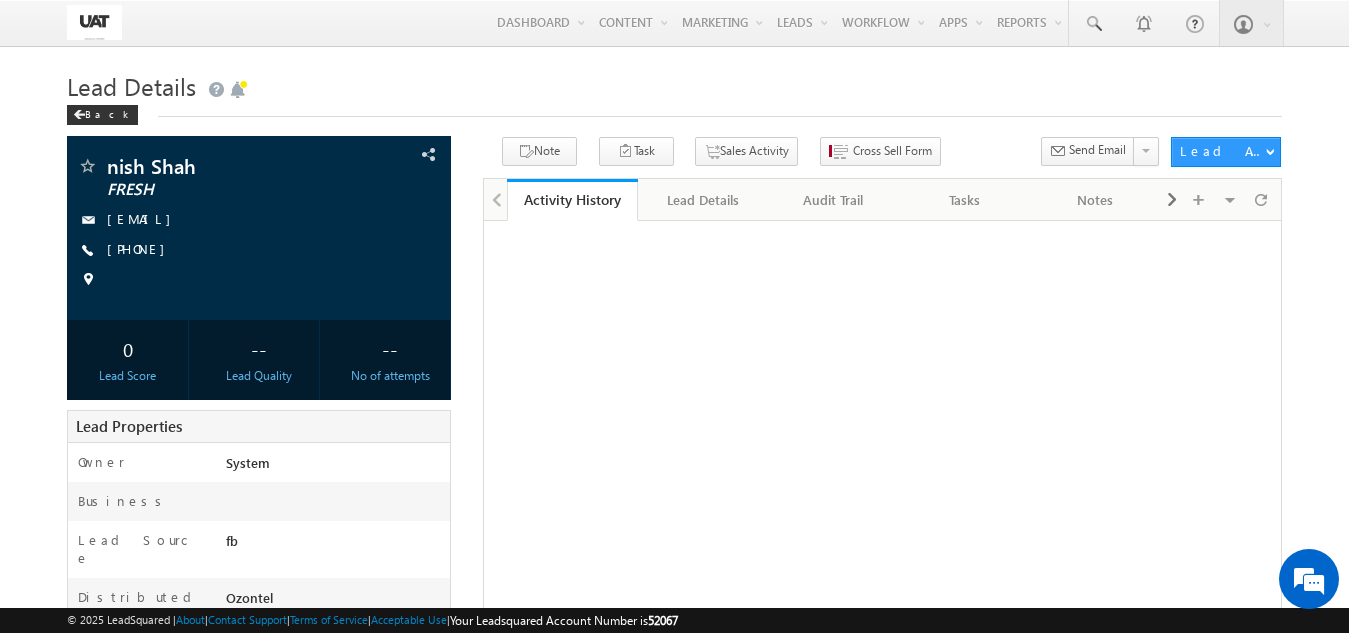 scroll, scrollTop: 0, scrollLeft: 0, axis: both 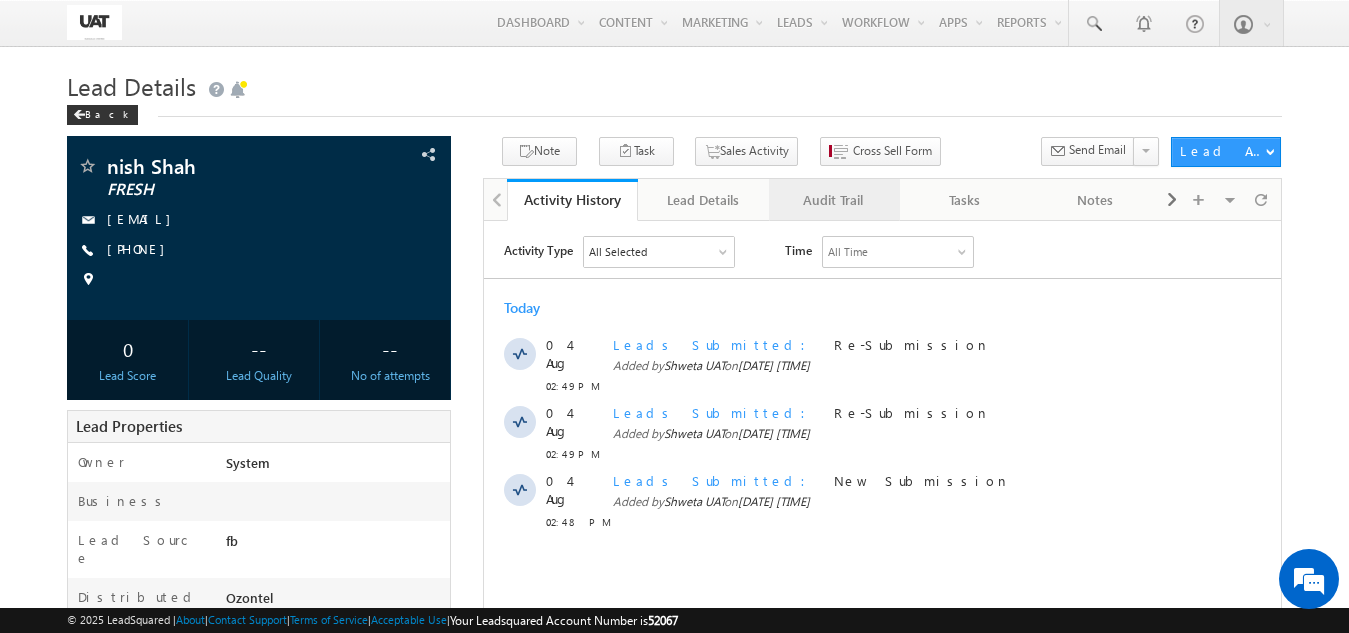 click on "Audit Trail" at bounding box center (833, 200) 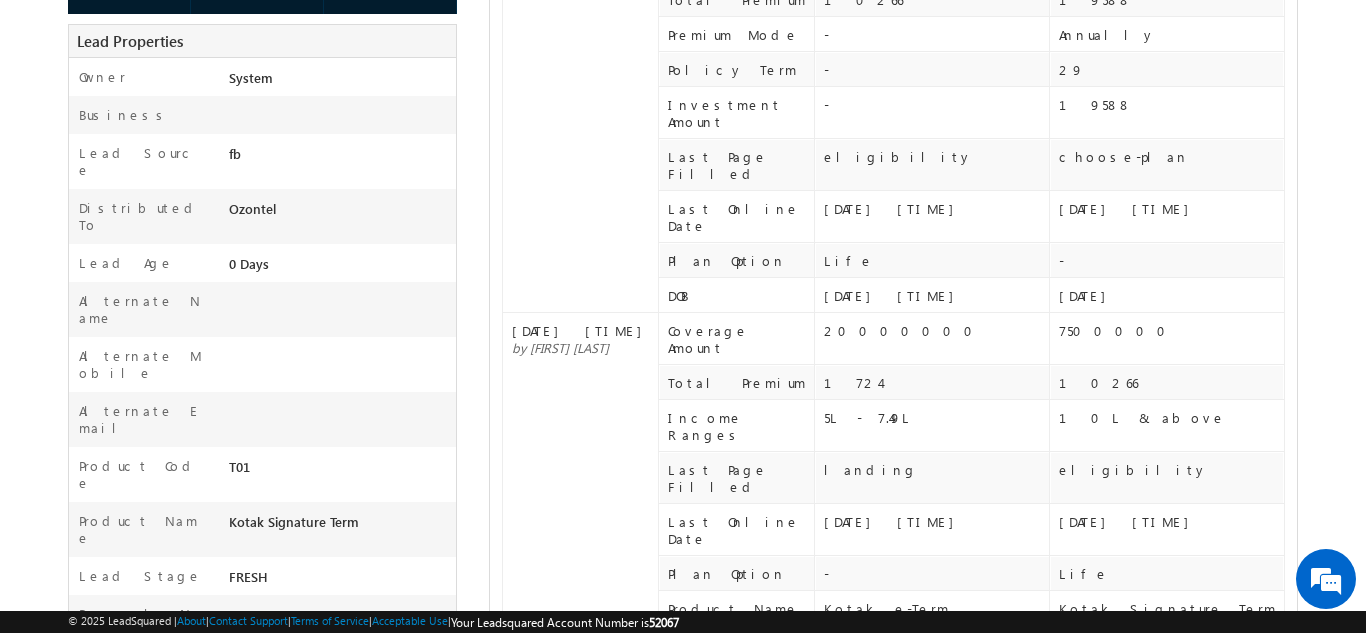scroll, scrollTop: 595, scrollLeft: 0, axis: vertical 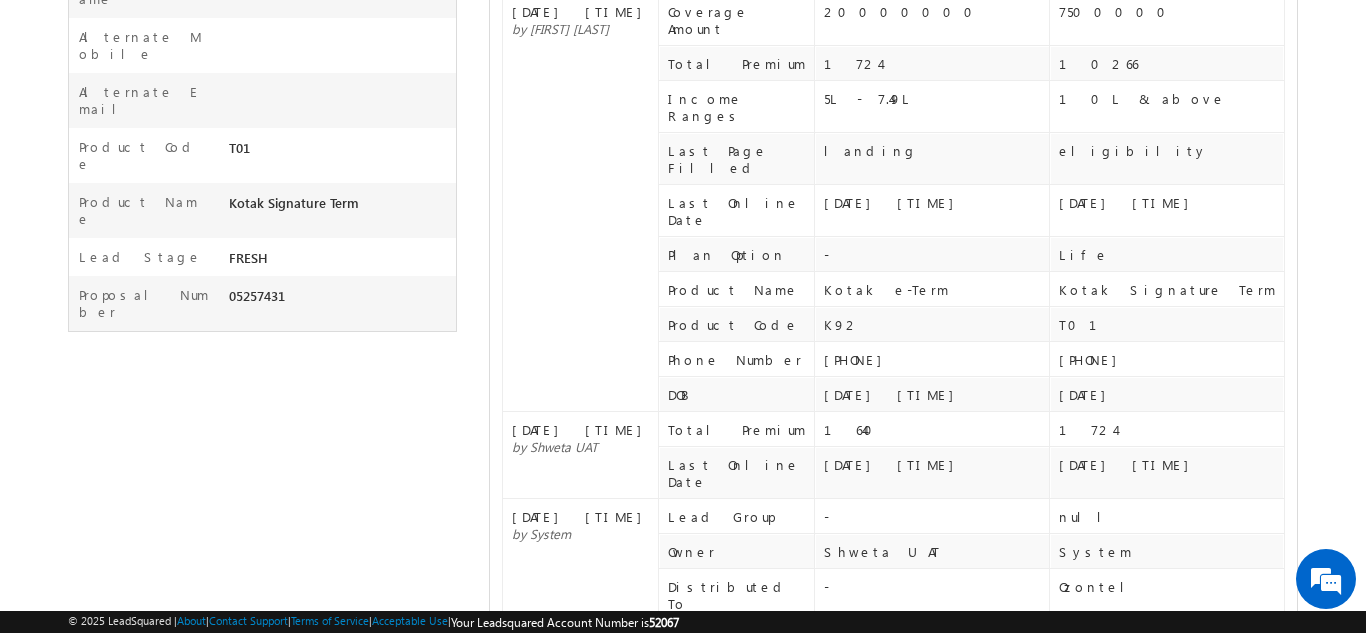 click on "Show More" at bounding box center [902, 708] 